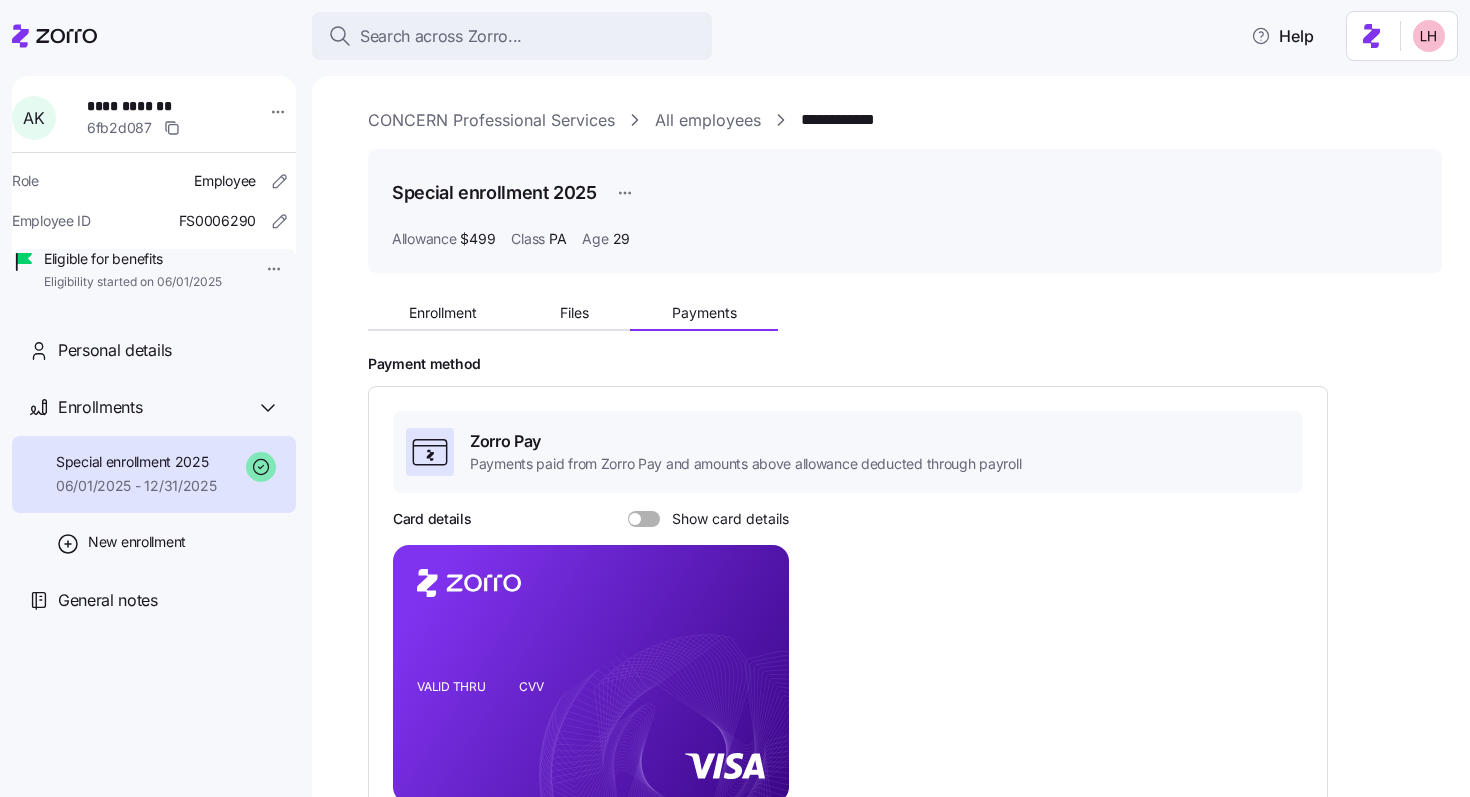 scroll, scrollTop: 0, scrollLeft: 0, axis: both 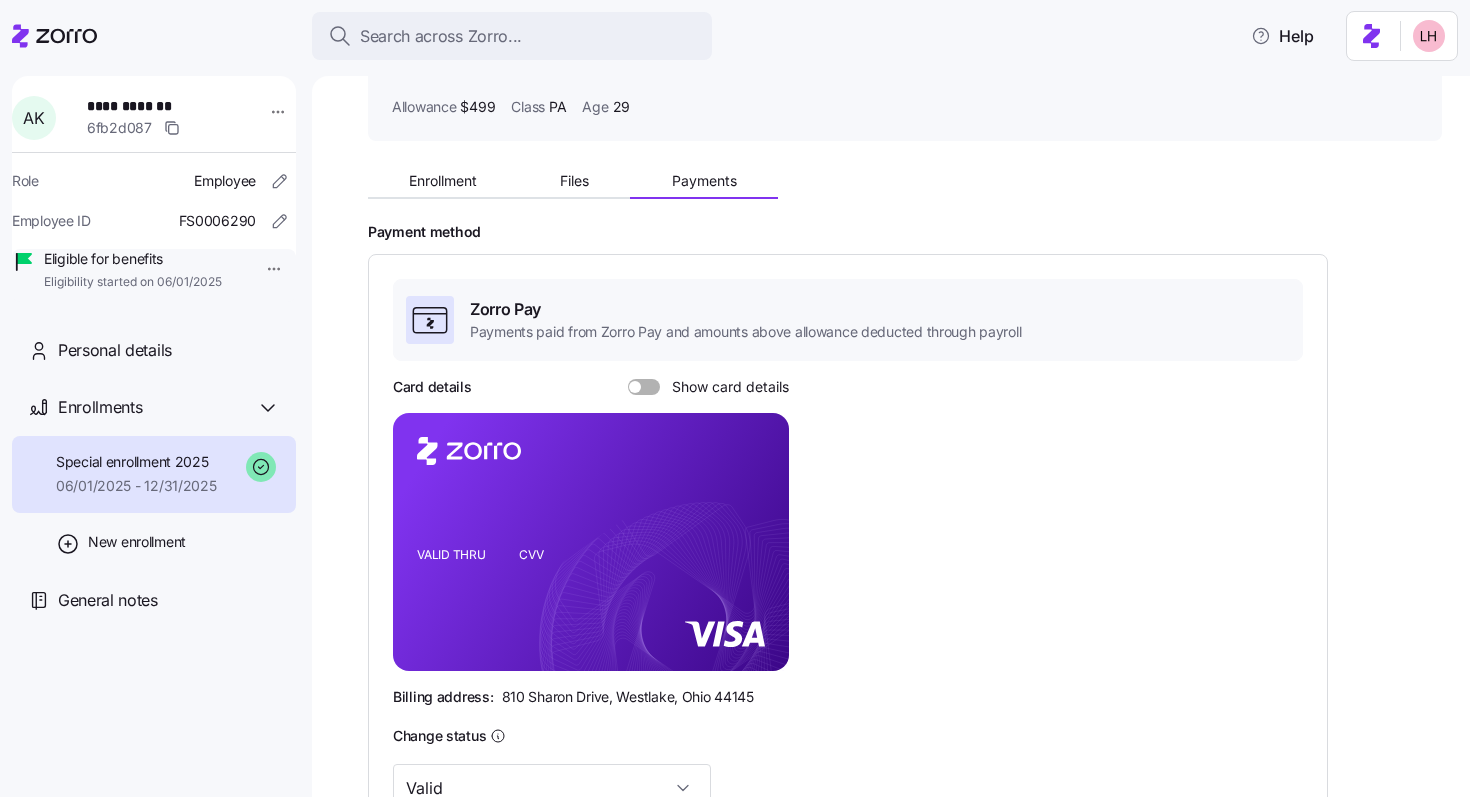 click 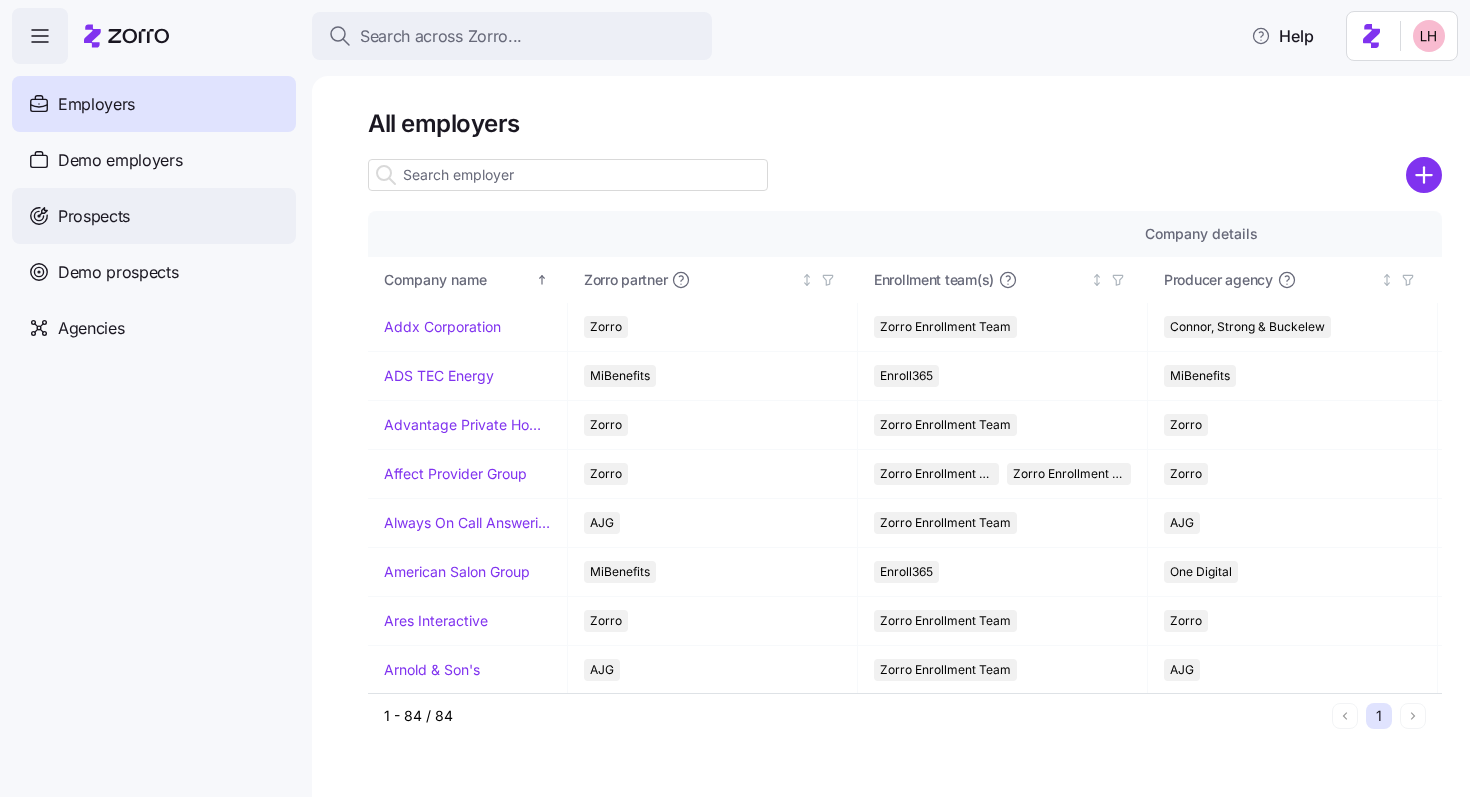 click on "Prospects" at bounding box center [154, 216] 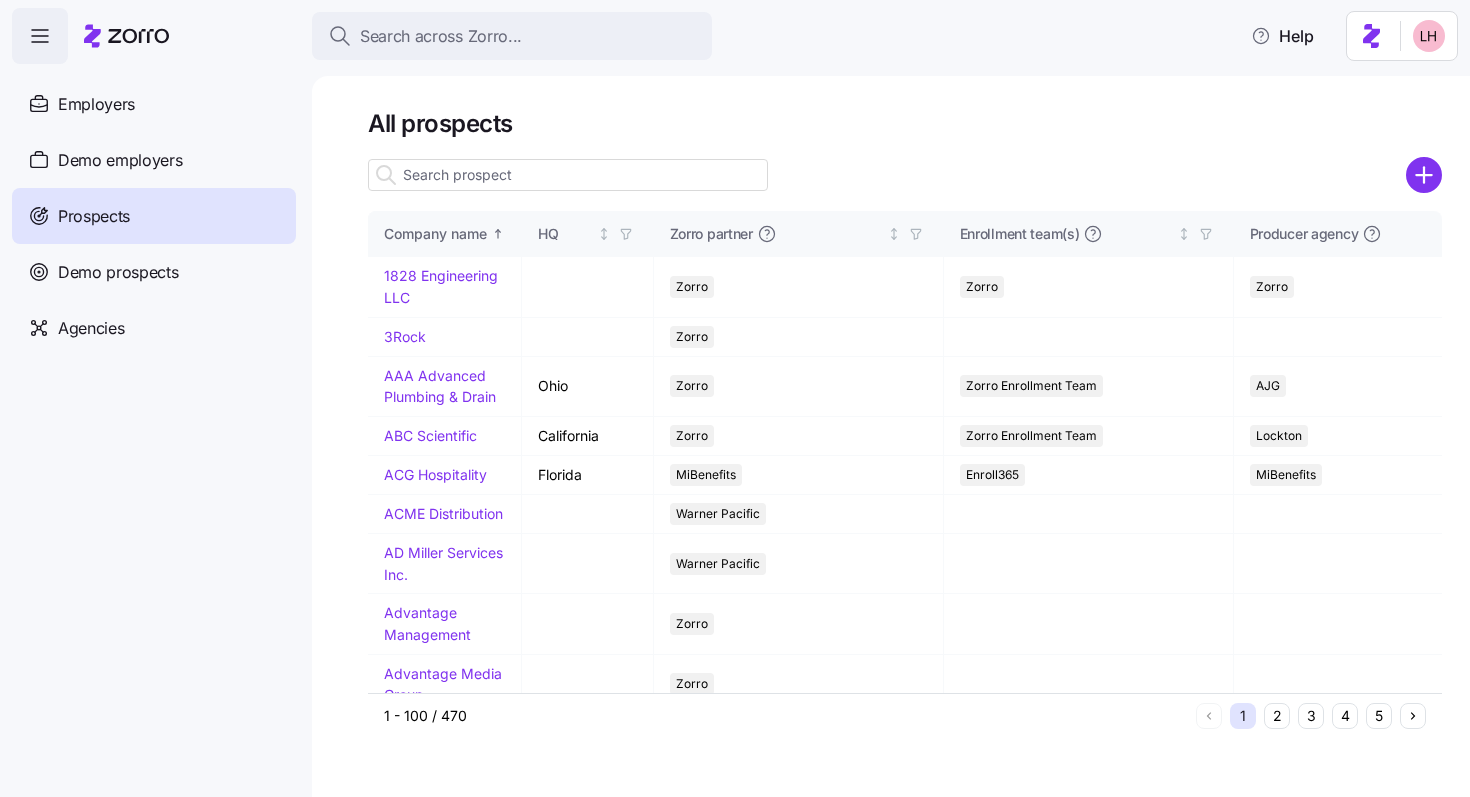 click at bounding box center (568, 175) 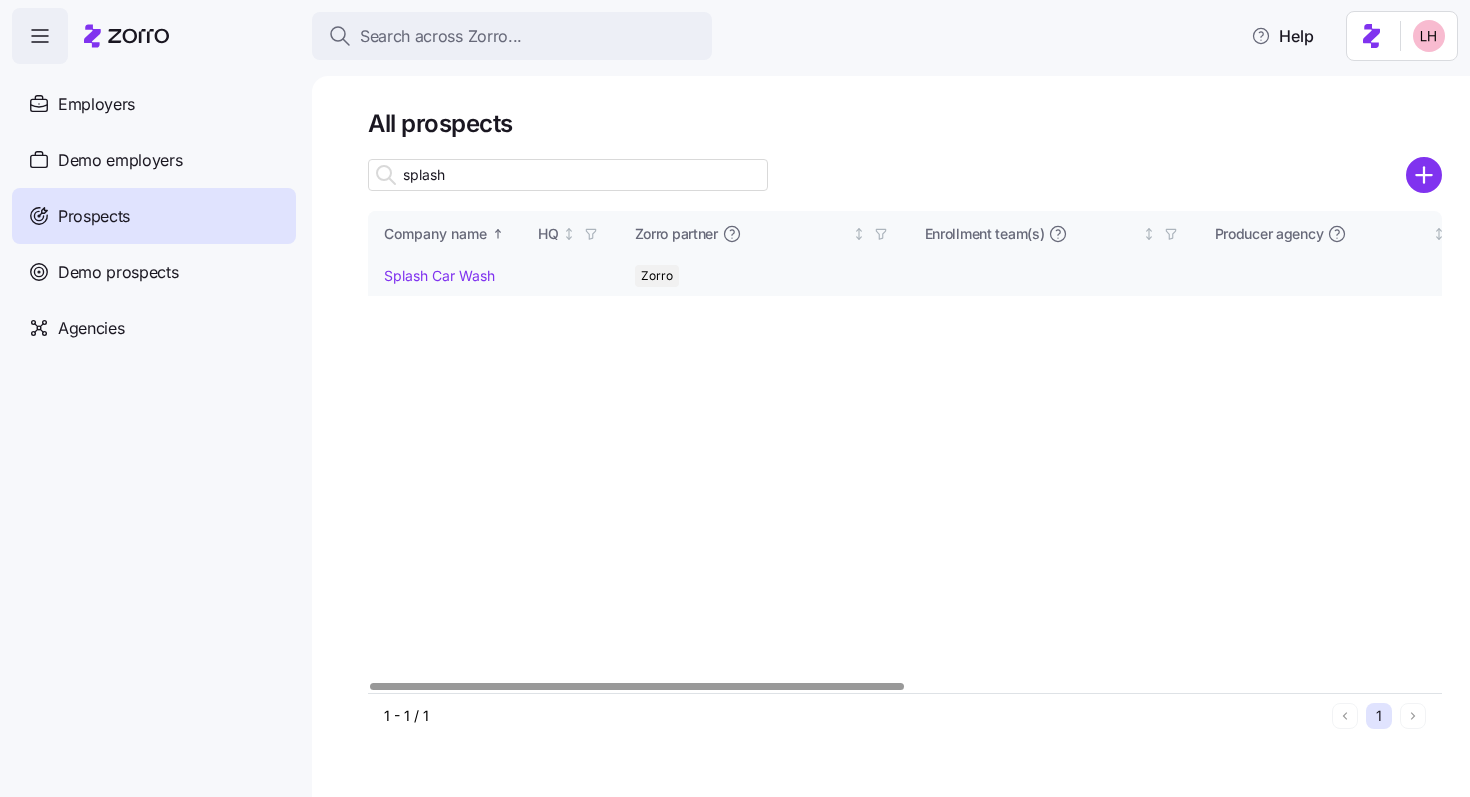 type on "splash" 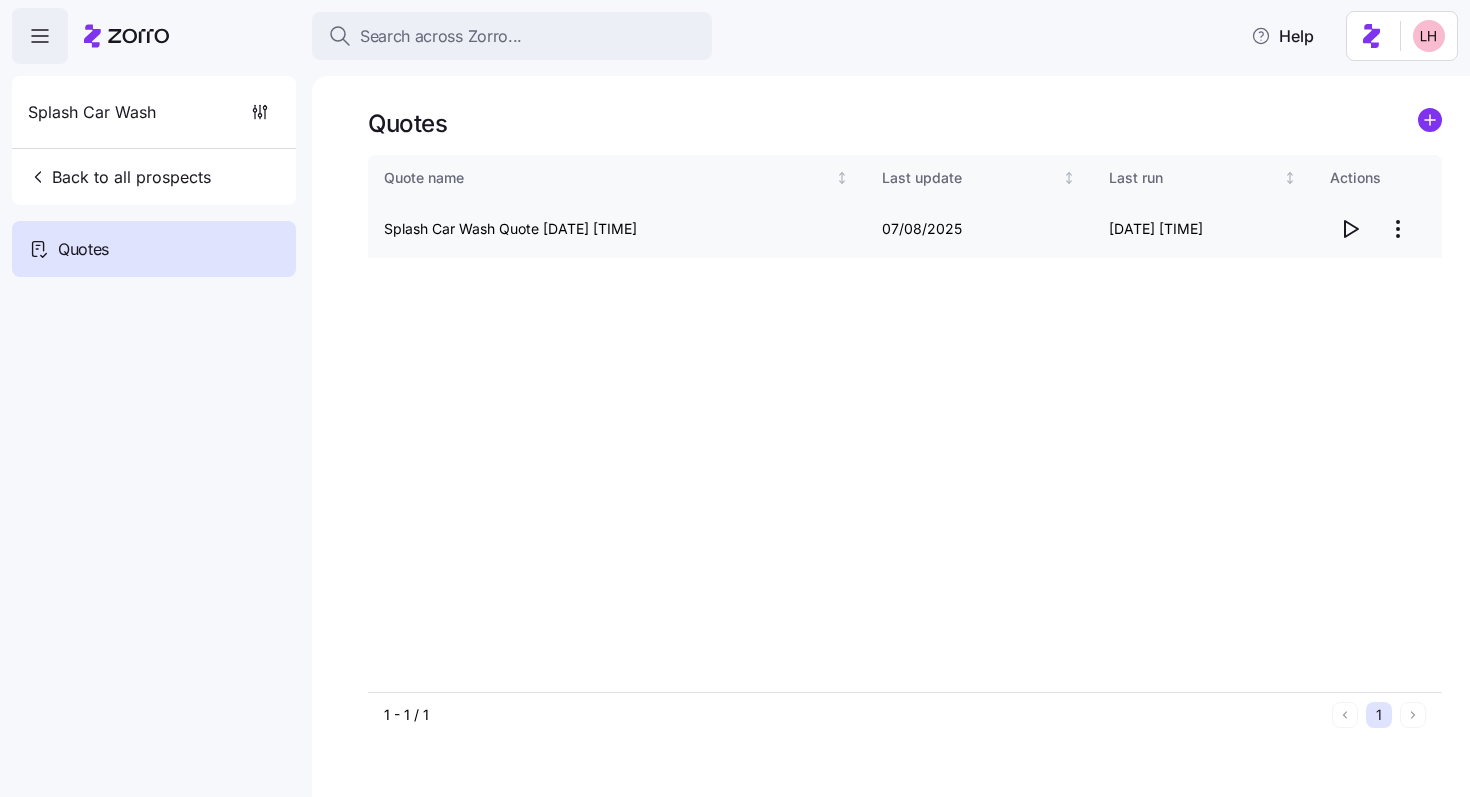 click 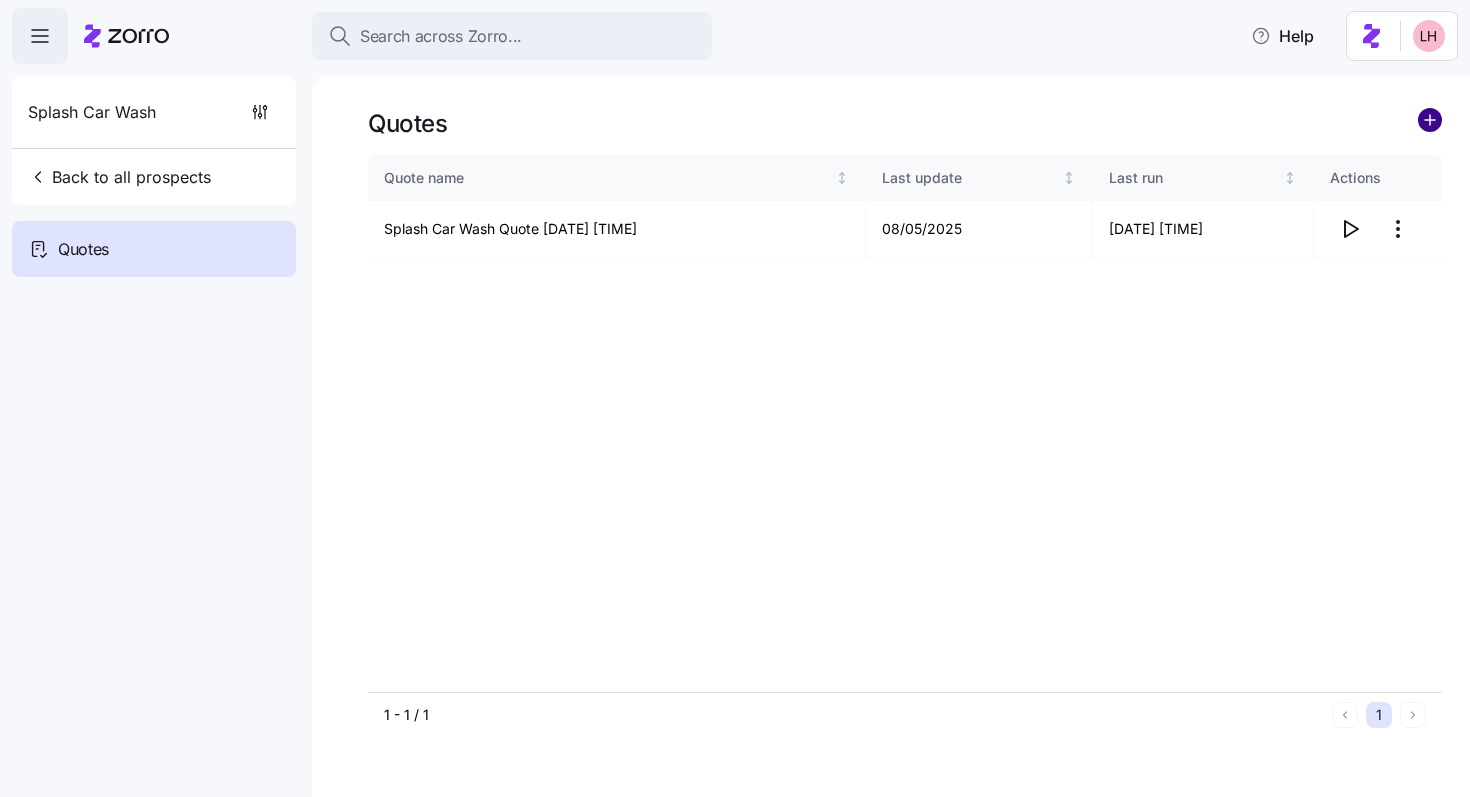 click 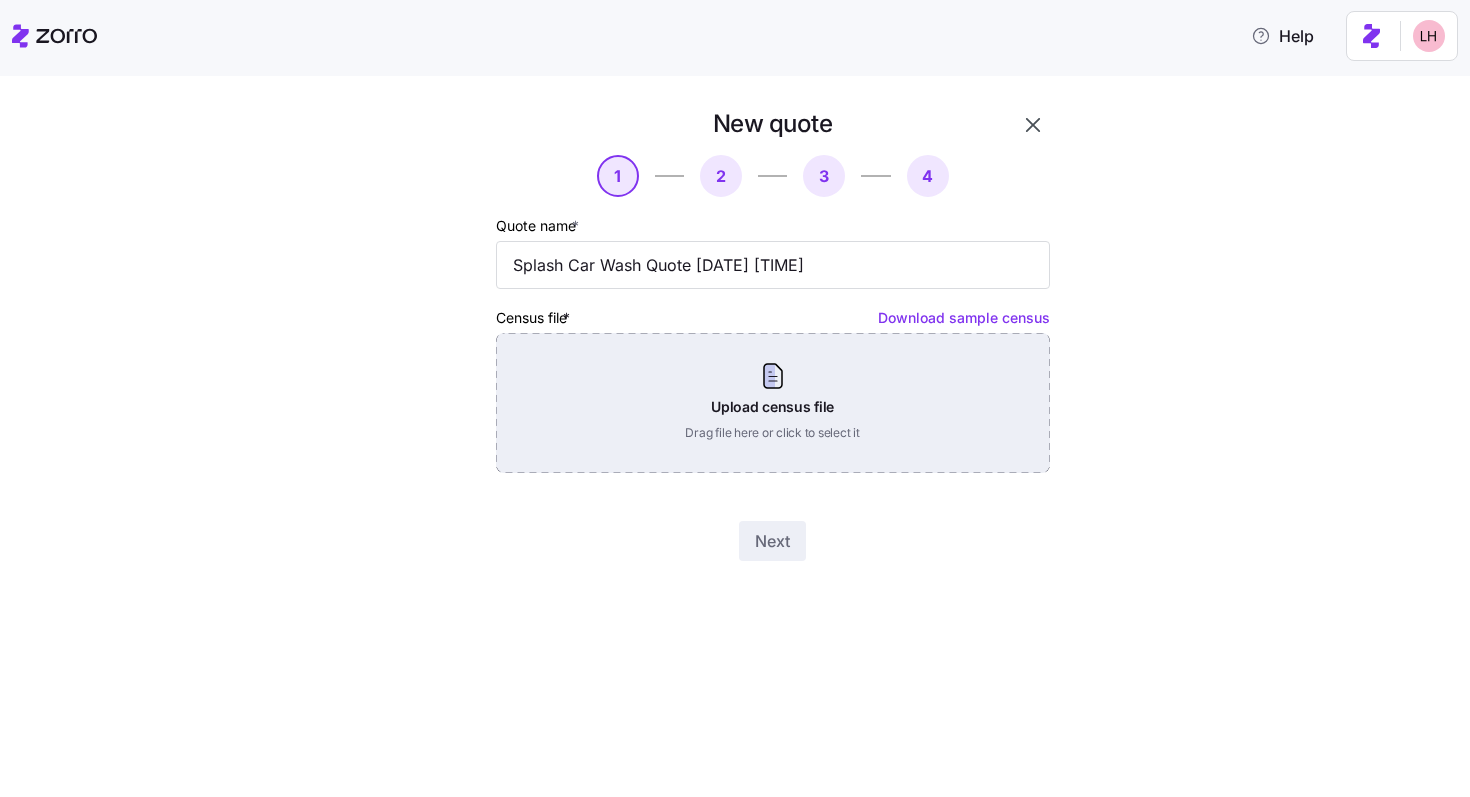 click on "Upload census file Drag file here or click to select it" at bounding box center [773, 403] 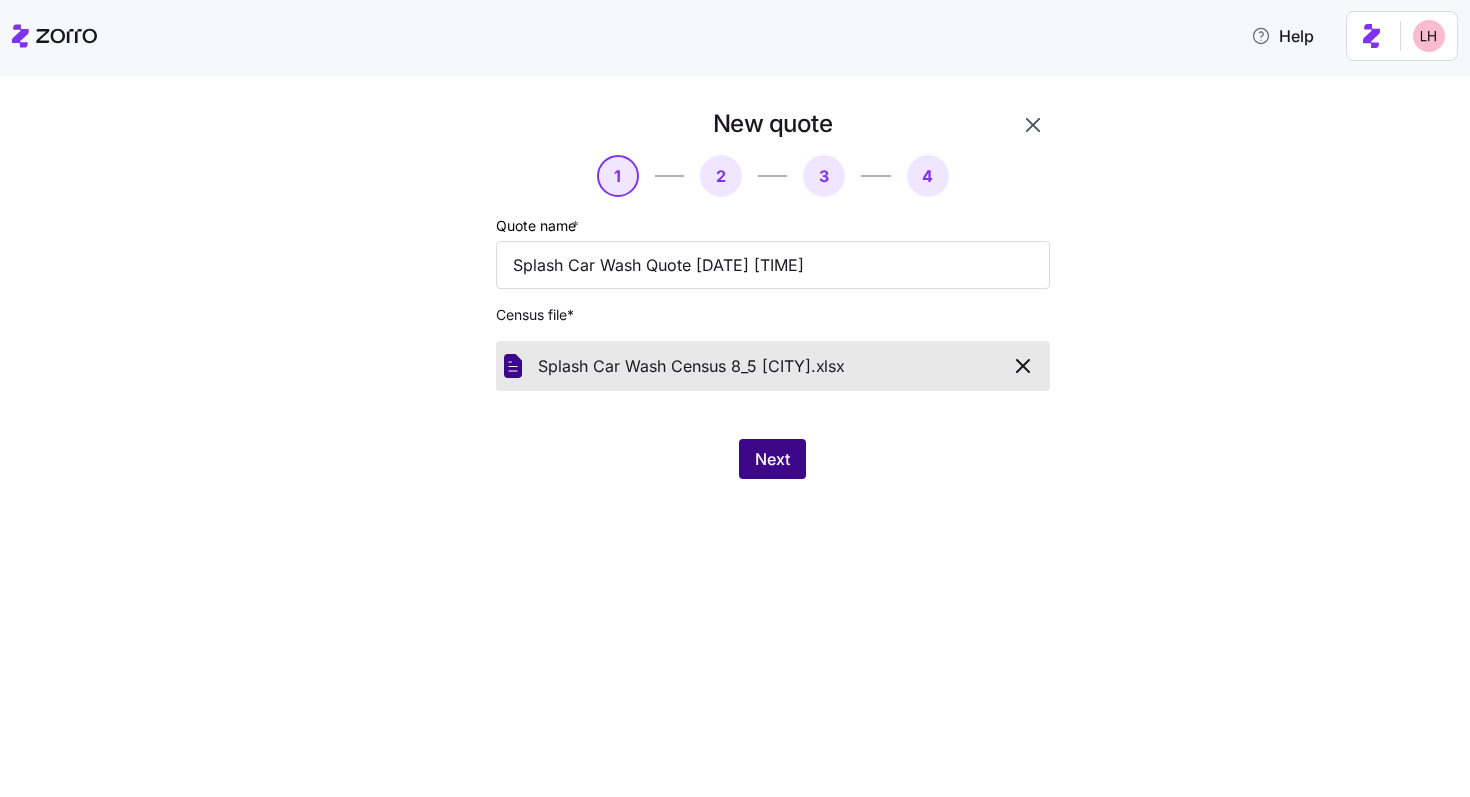 click on "Next" at bounding box center (772, 459) 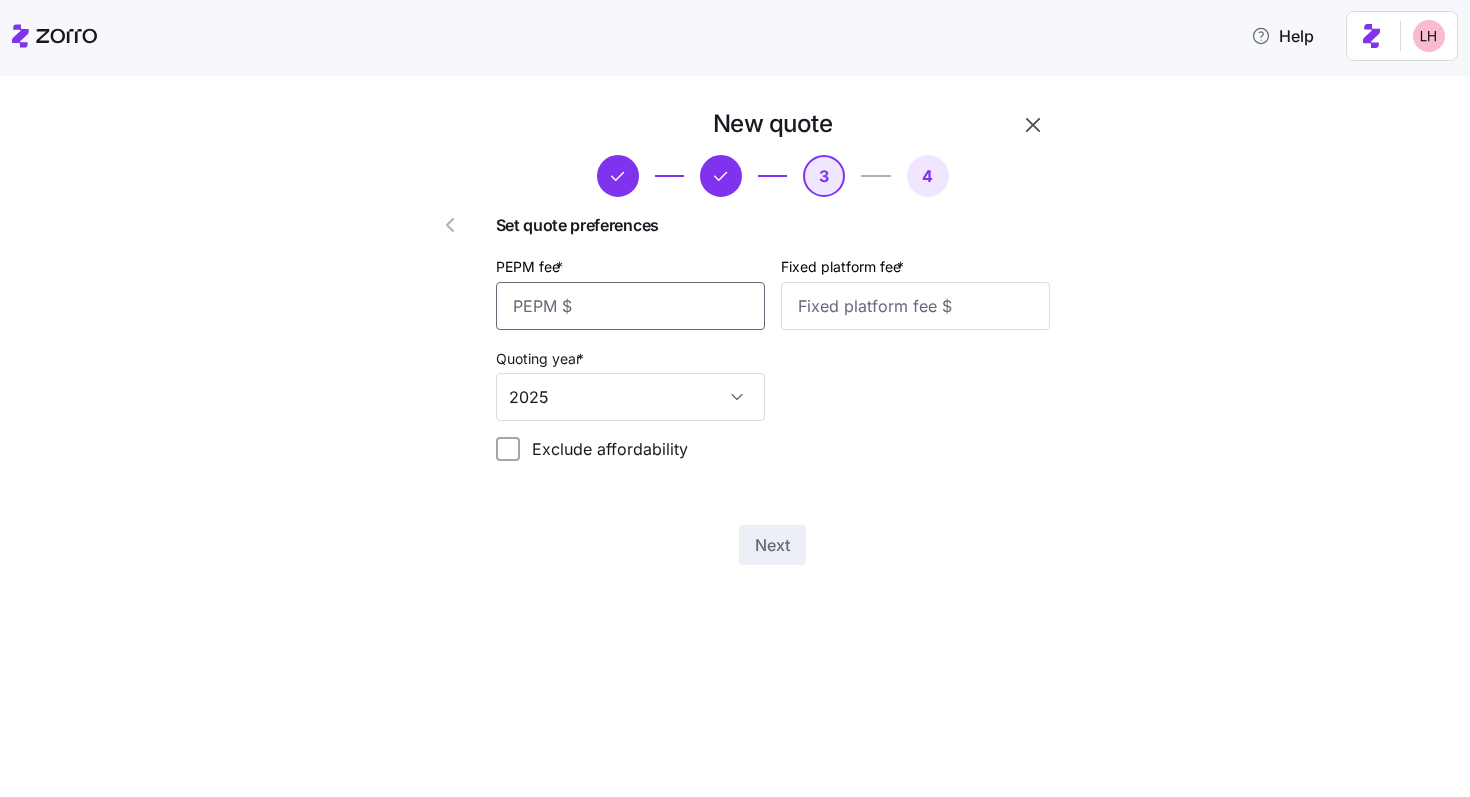 click on "PEPM fee  *" at bounding box center (630, 306) 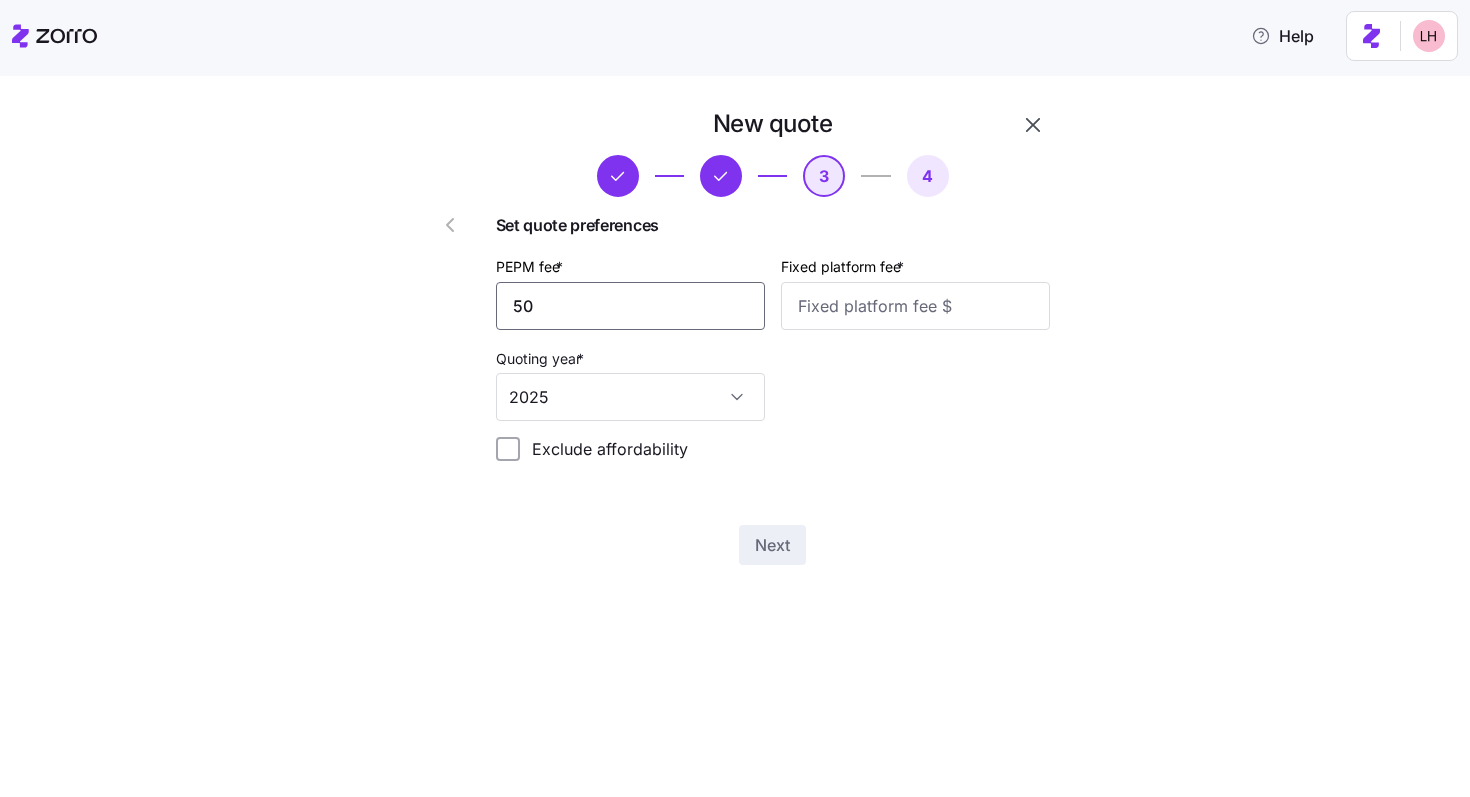 type on "50" 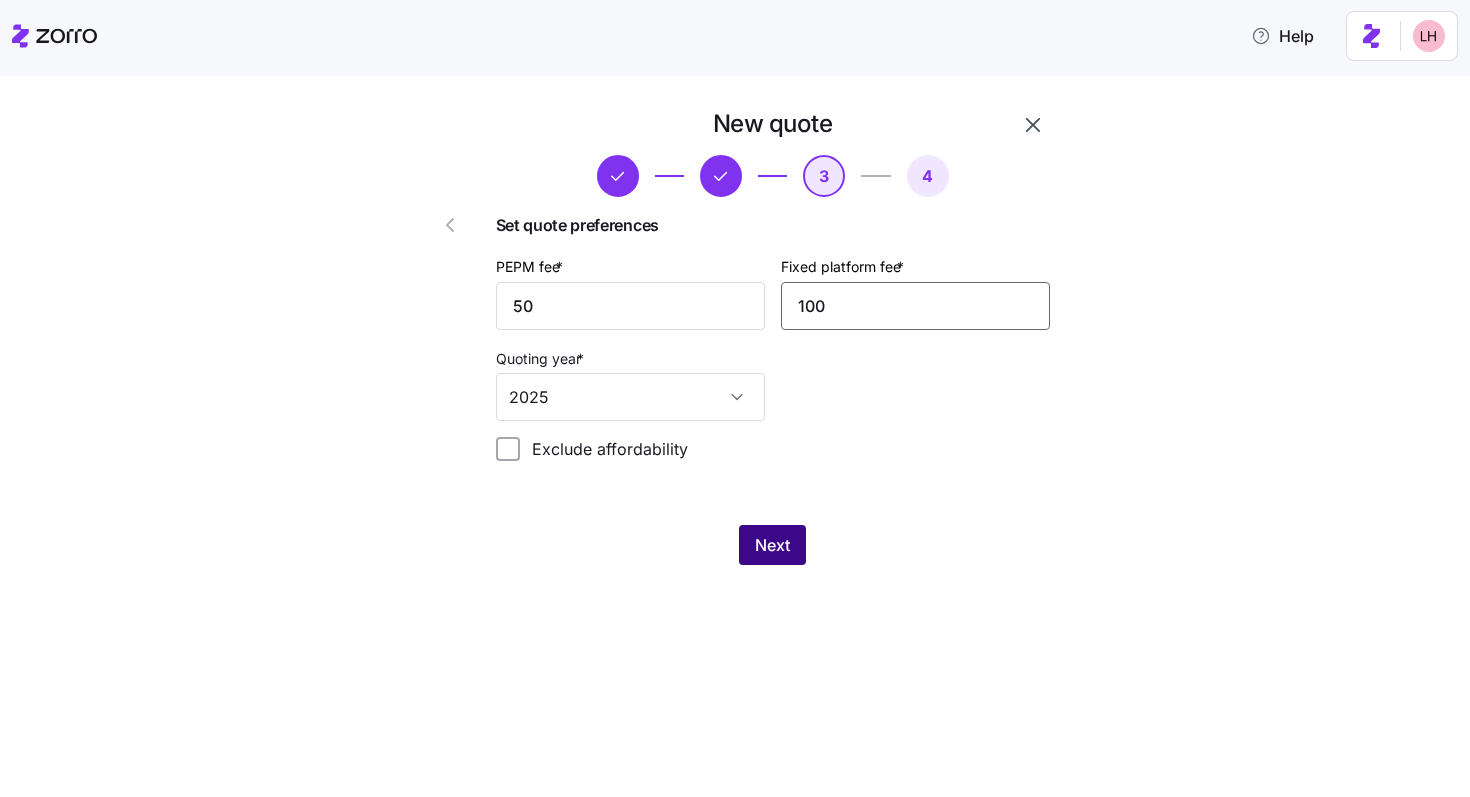 type on "100" 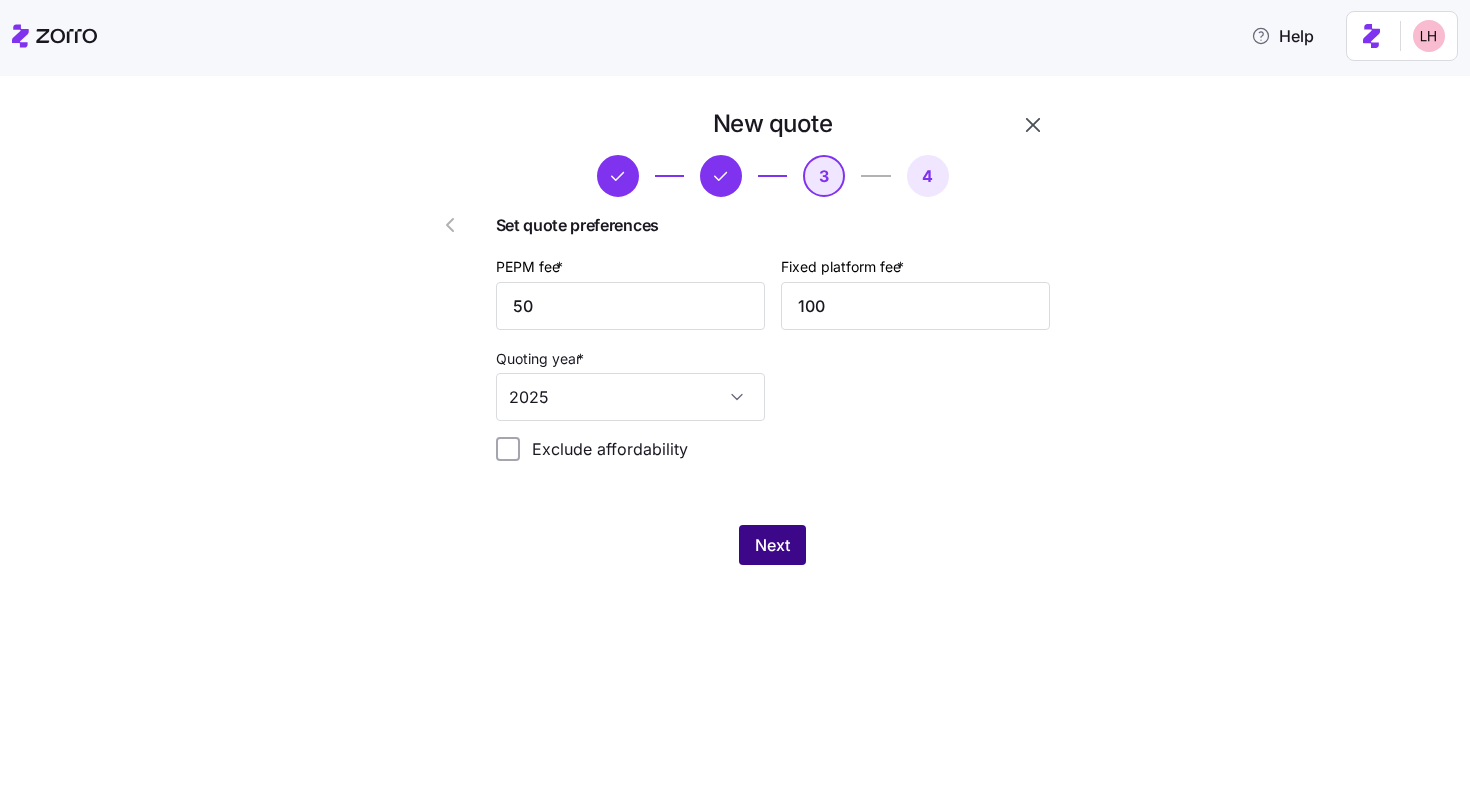 click on "Next" at bounding box center (772, 545) 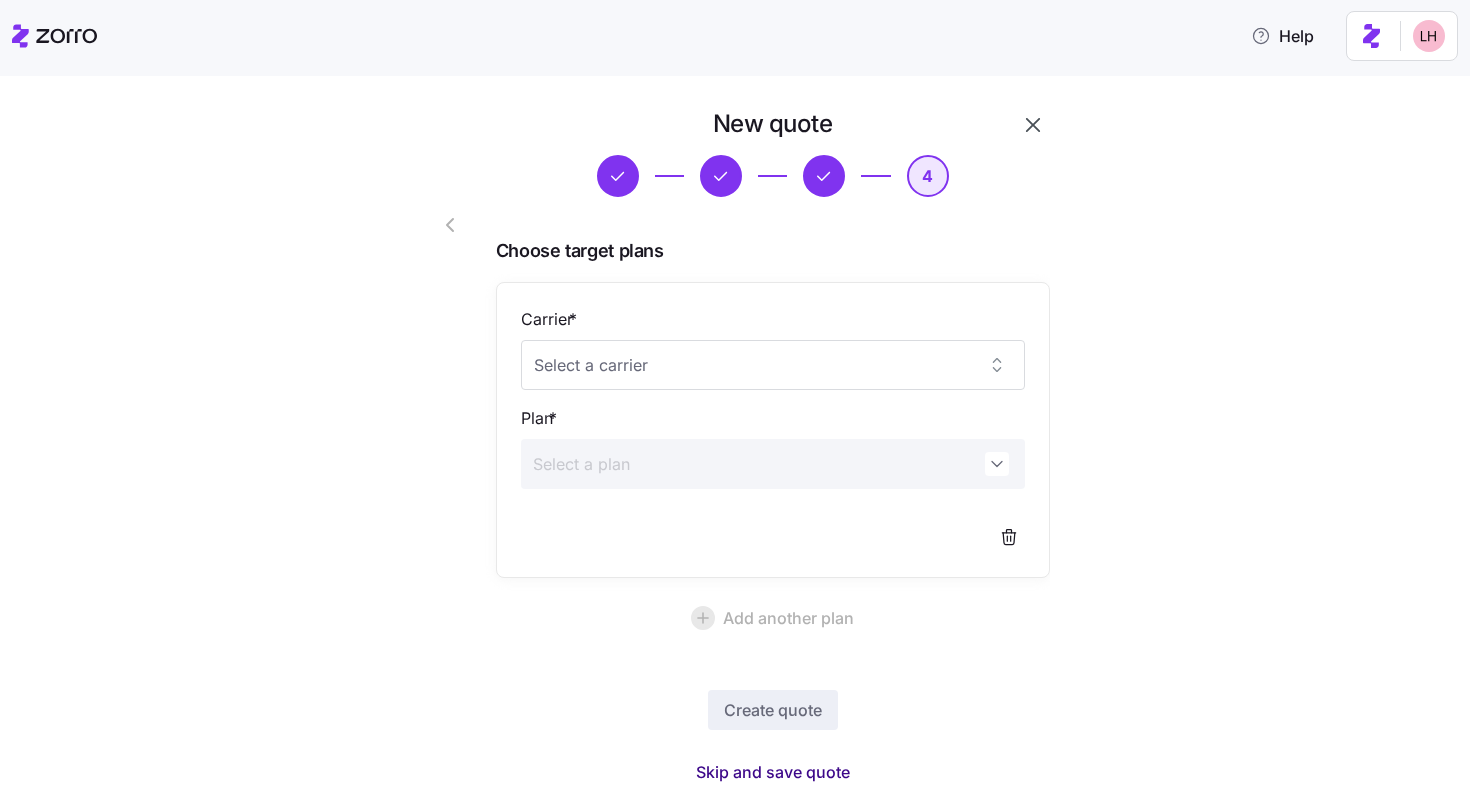 click on "Skip and save quote" at bounding box center (773, 772) 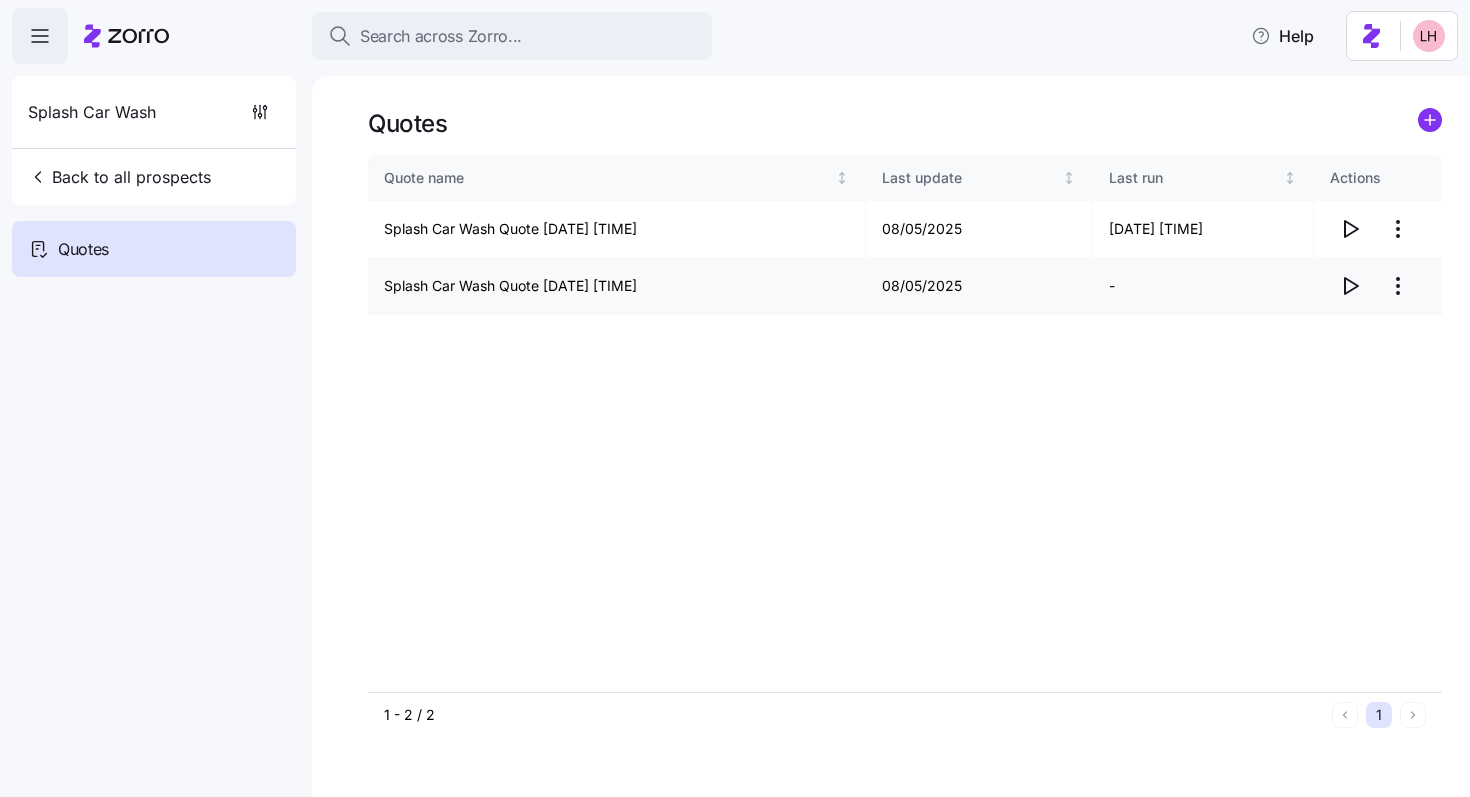 click 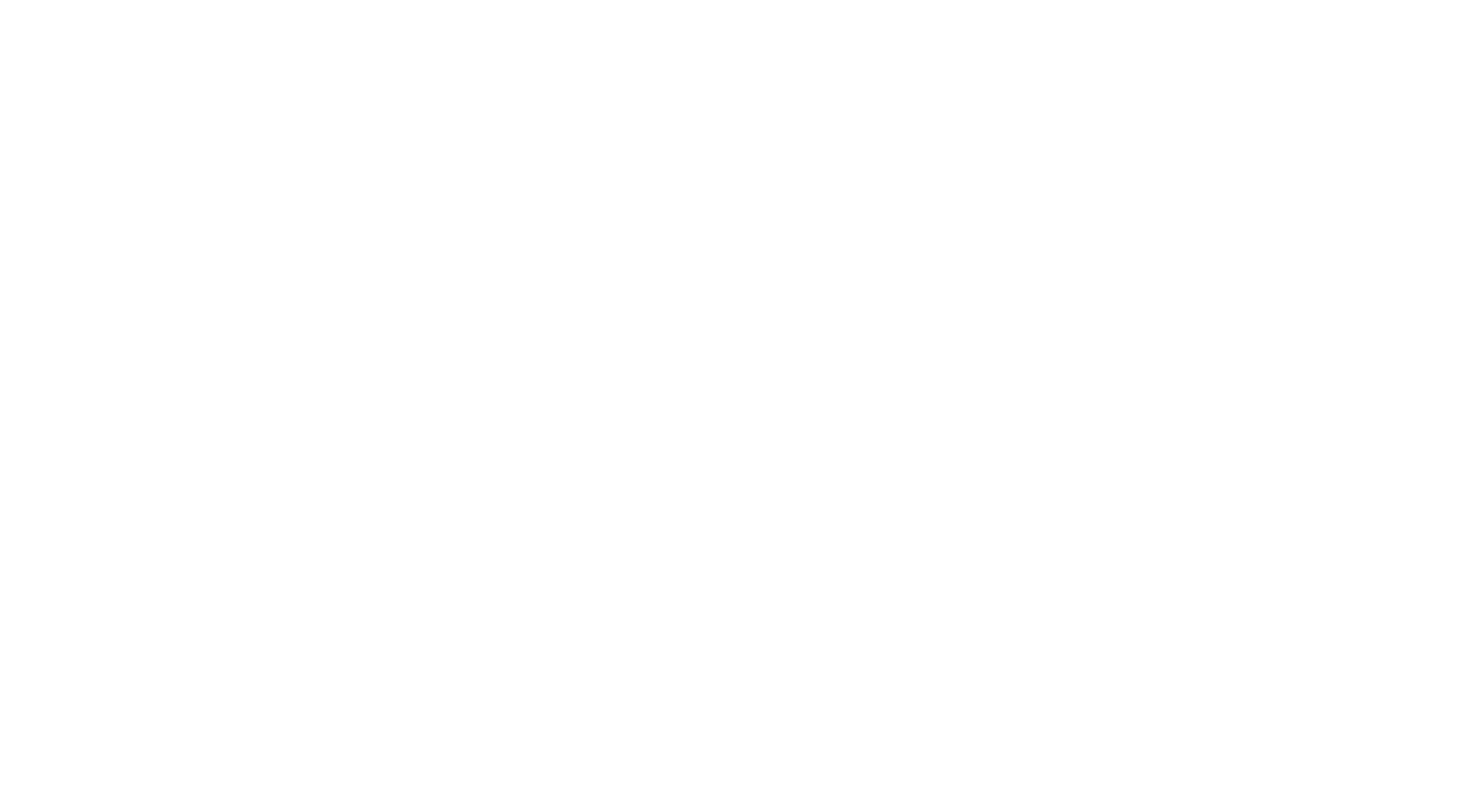 scroll, scrollTop: 0, scrollLeft: 0, axis: both 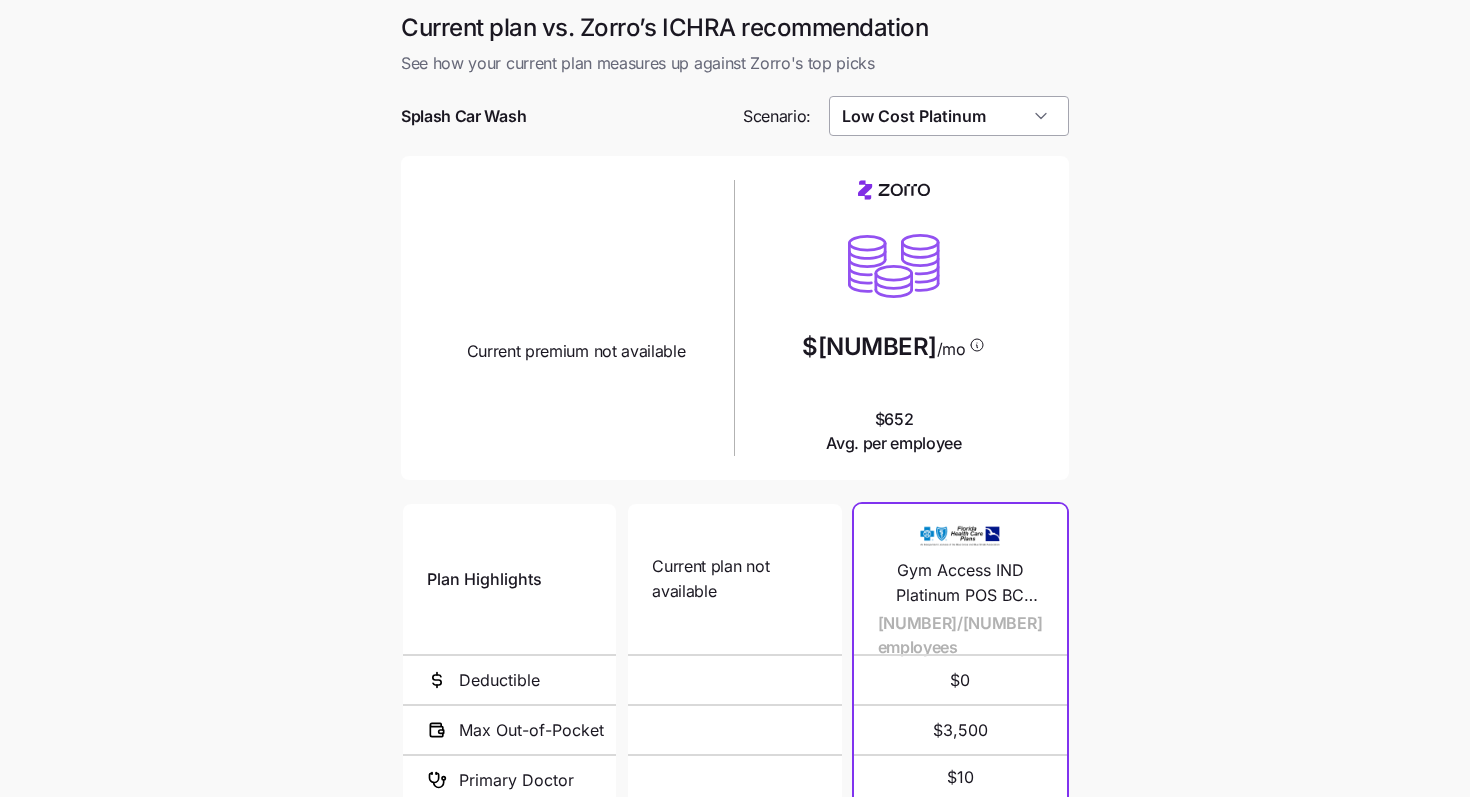 click on "Low Cost Platinum" at bounding box center [949, 116] 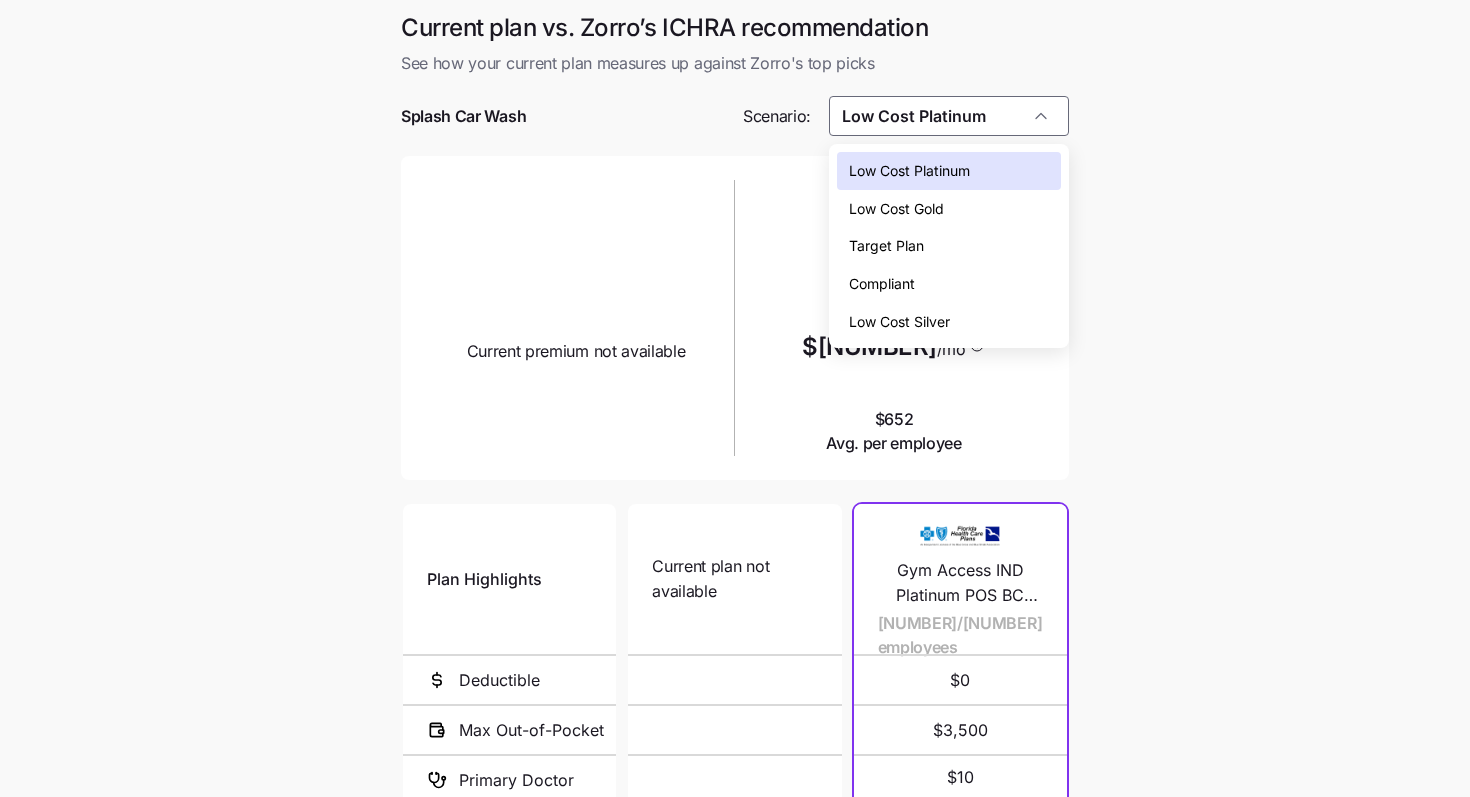 click on "Low Cost Silver" at bounding box center [949, 322] 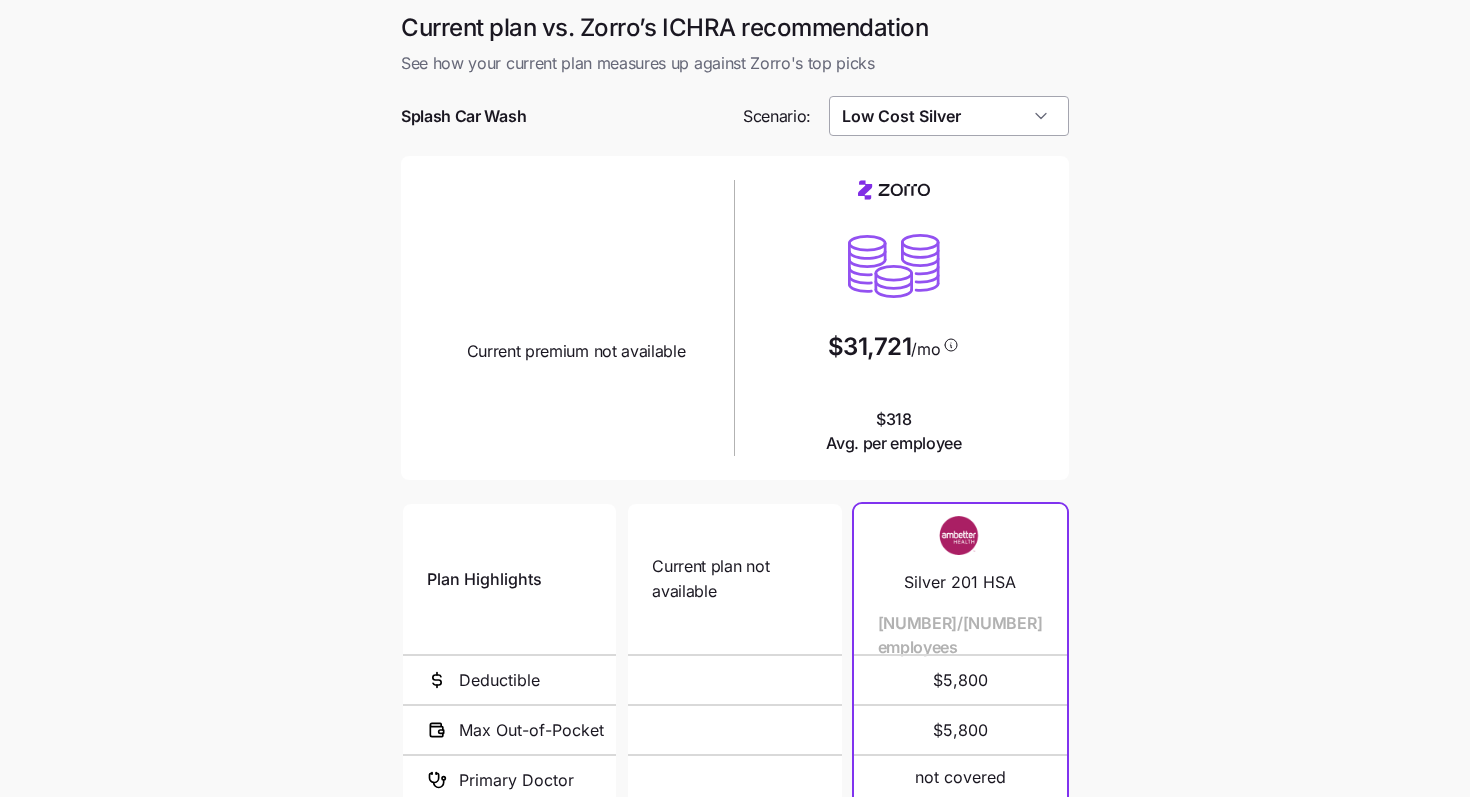 click on "Low Cost Silver" at bounding box center (949, 116) 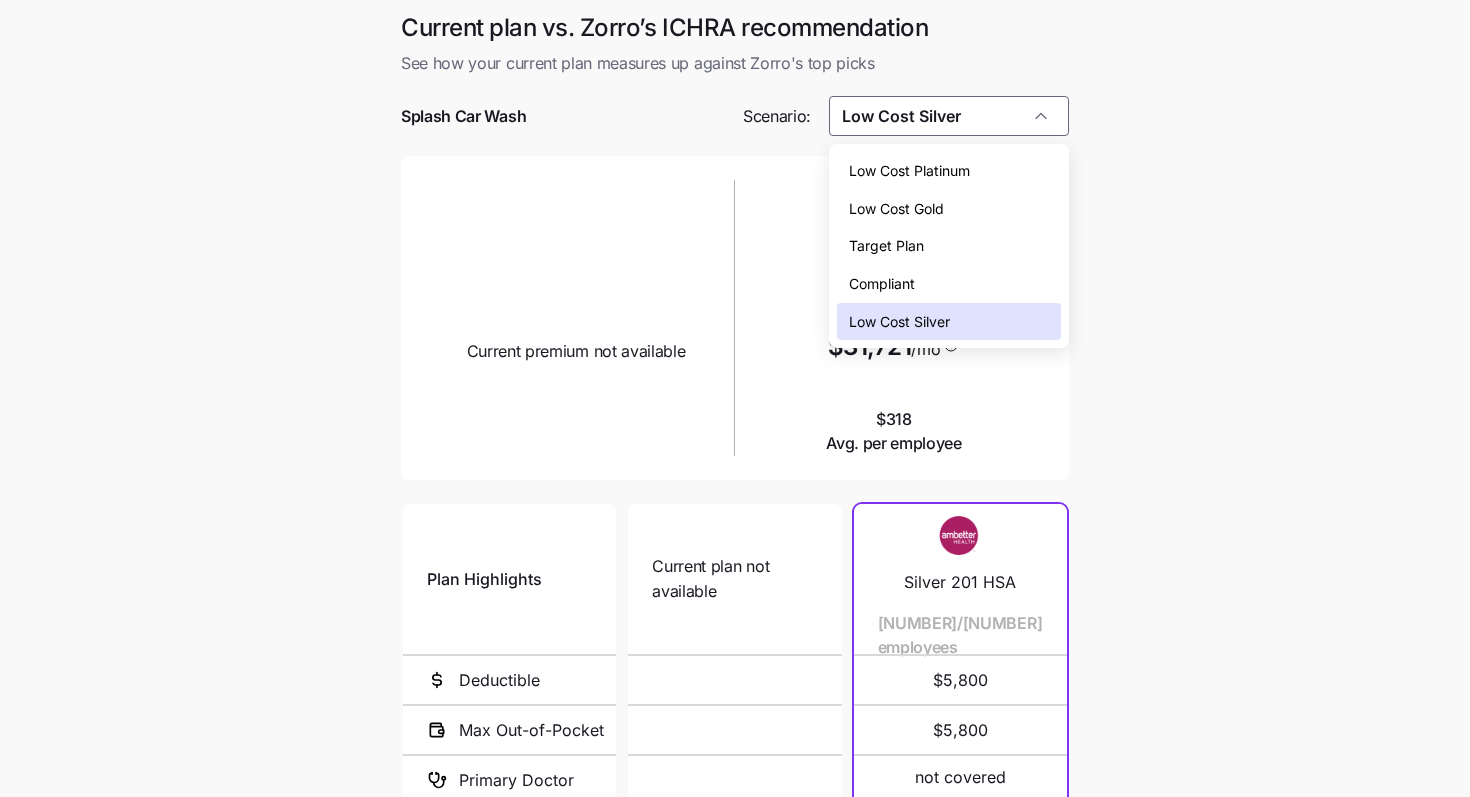 click on "Compliant" at bounding box center [949, 284] 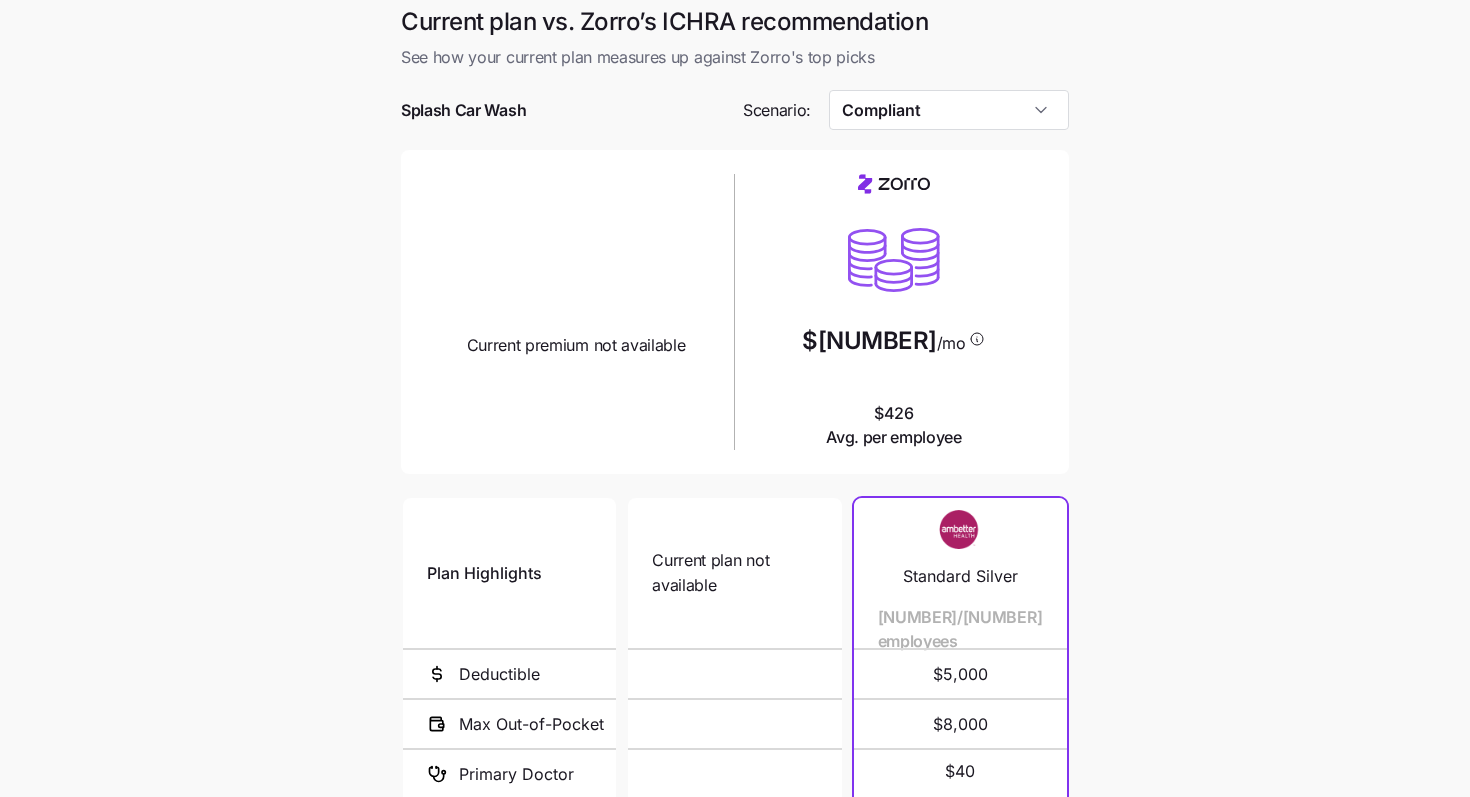scroll, scrollTop: 0, scrollLeft: 0, axis: both 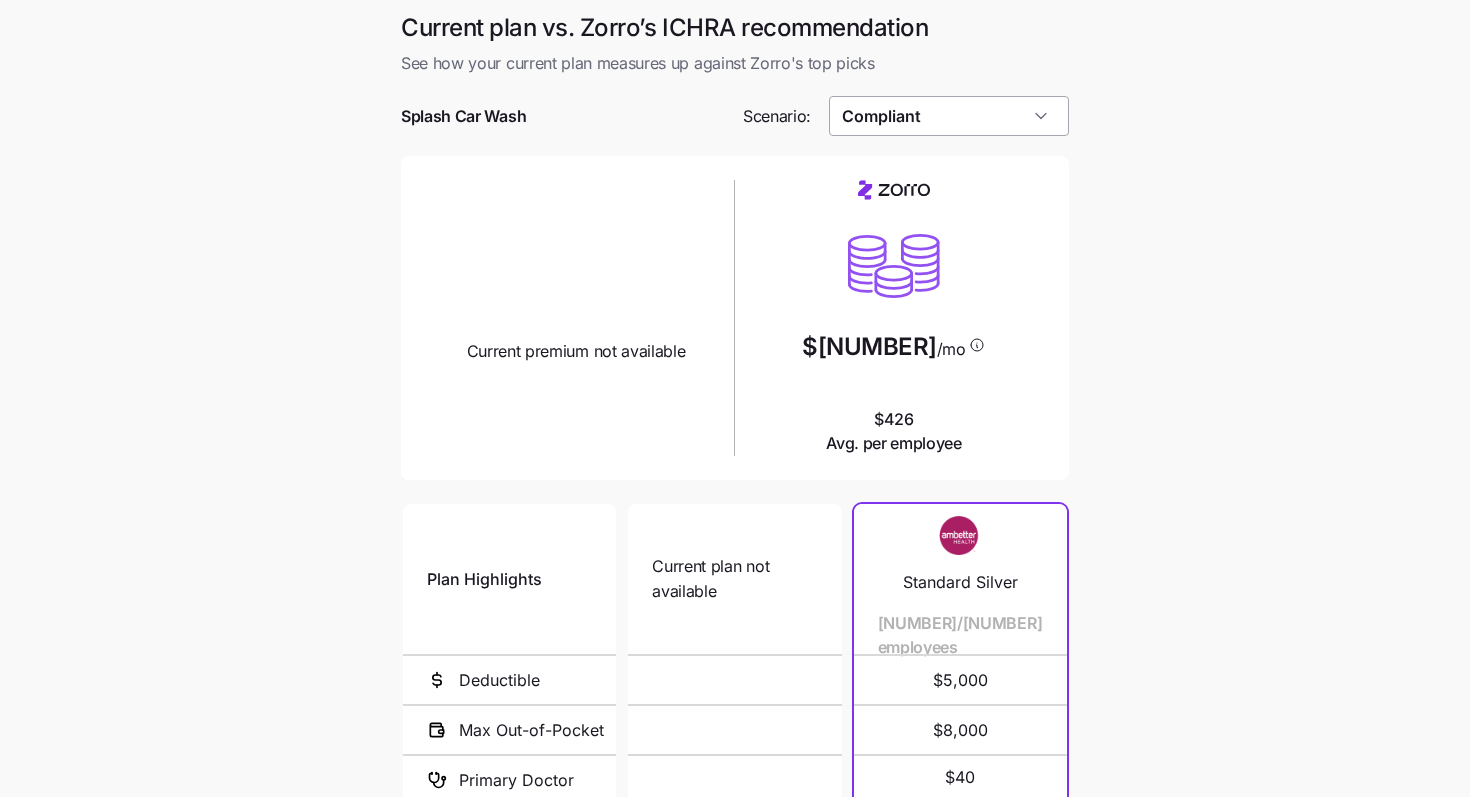 click on "Compliant" at bounding box center [949, 116] 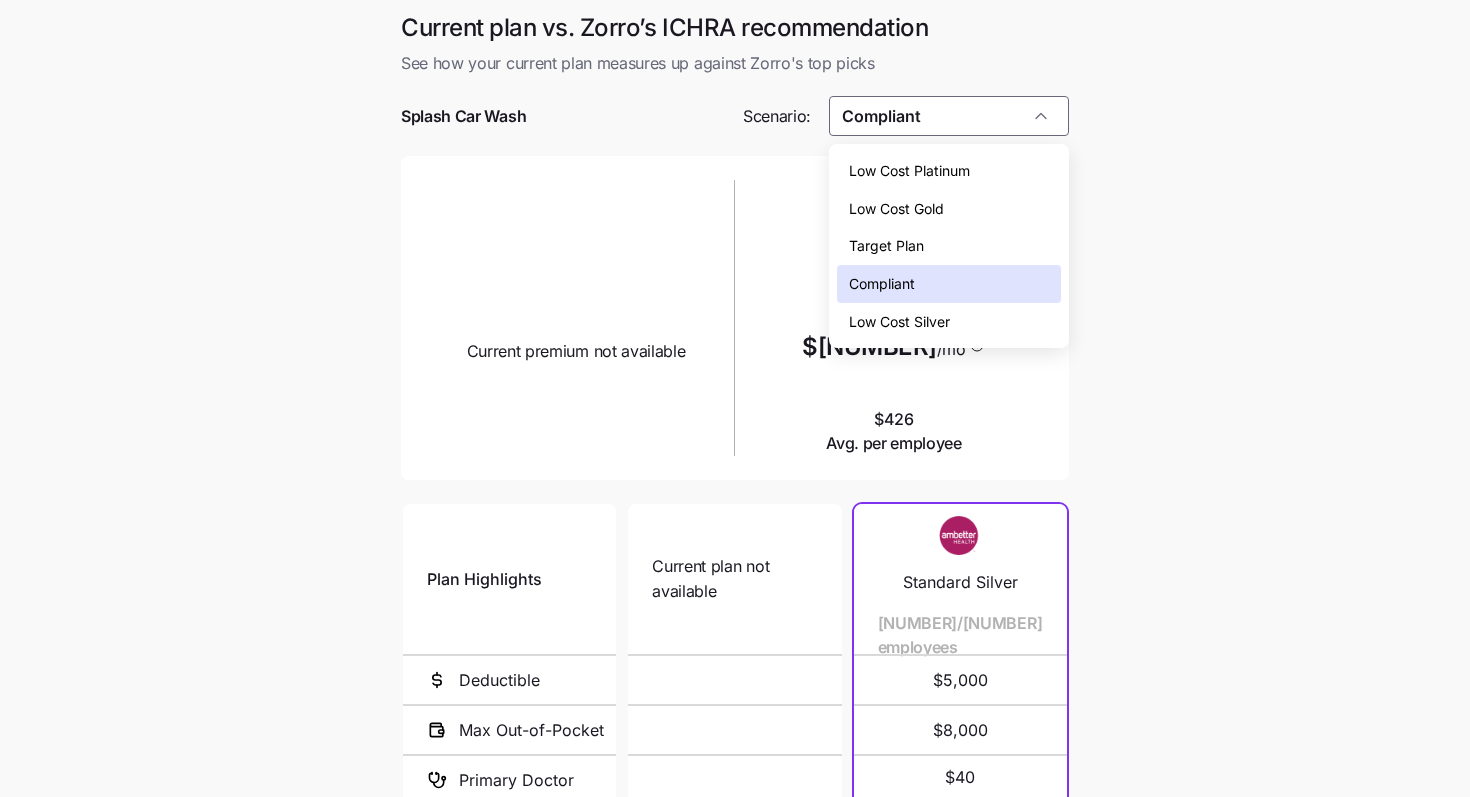 click on "Low Cost Silver" at bounding box center (949, 322) 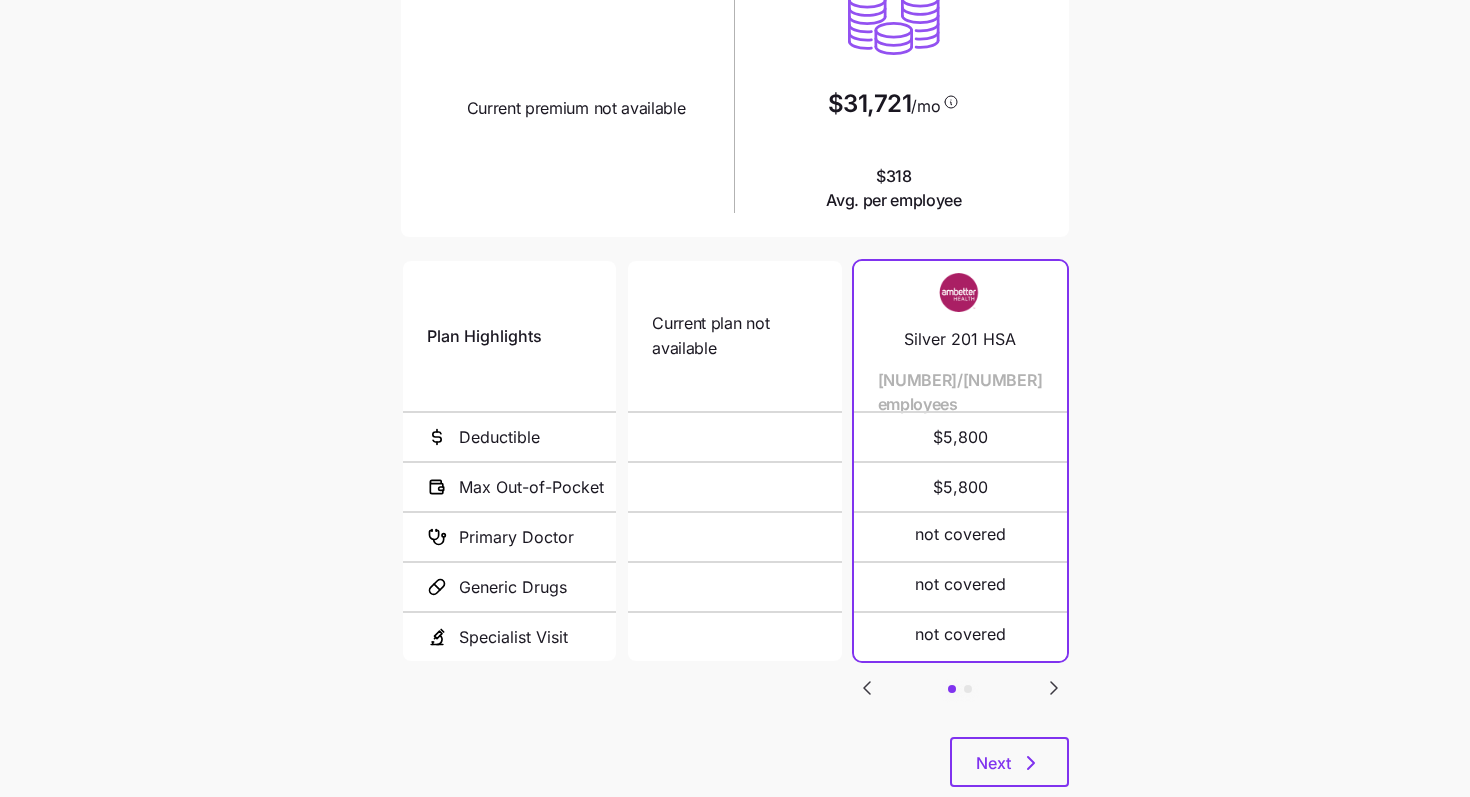 scroll, scrollTop: 293, scrollLeft: 0, axis: vertical 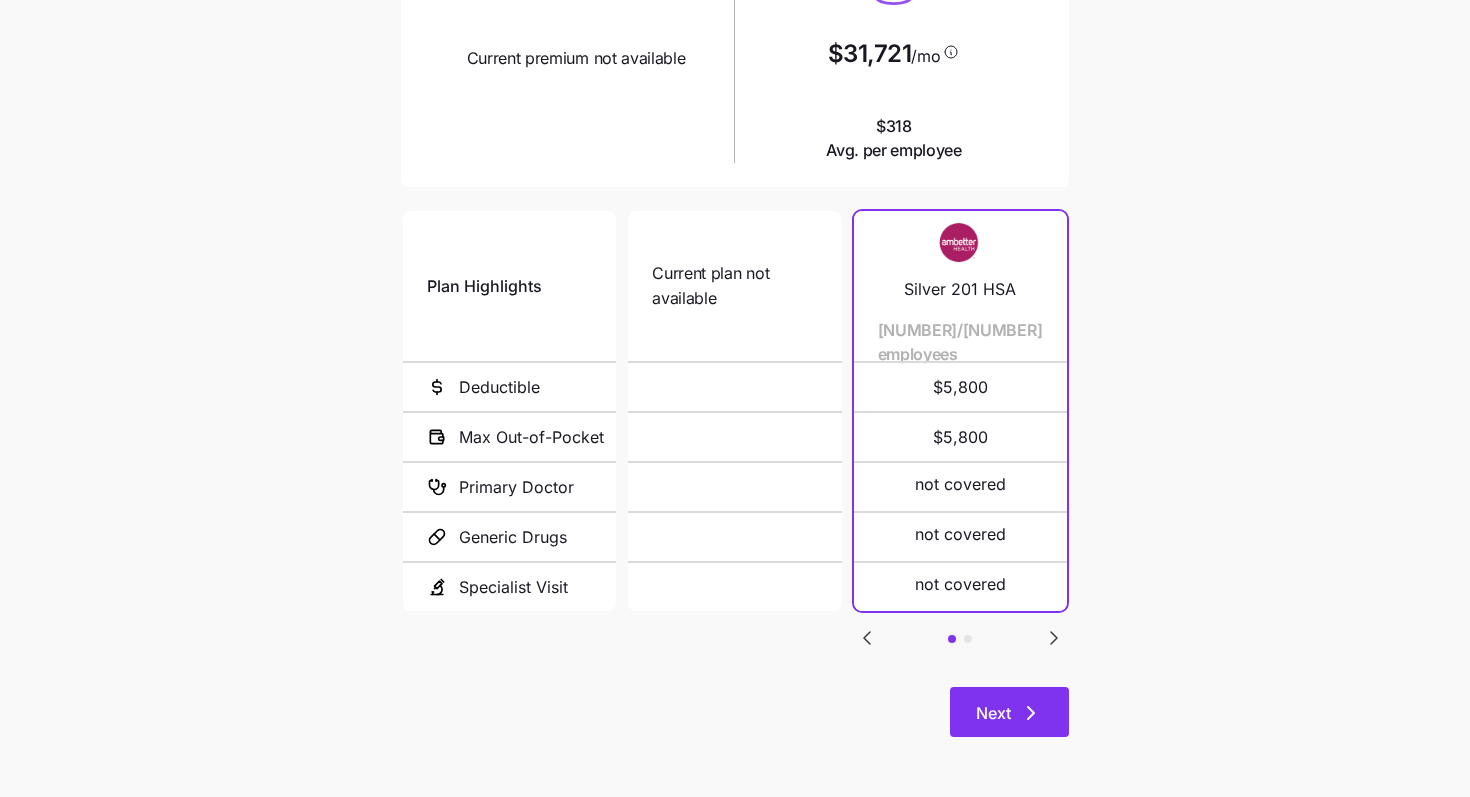 click 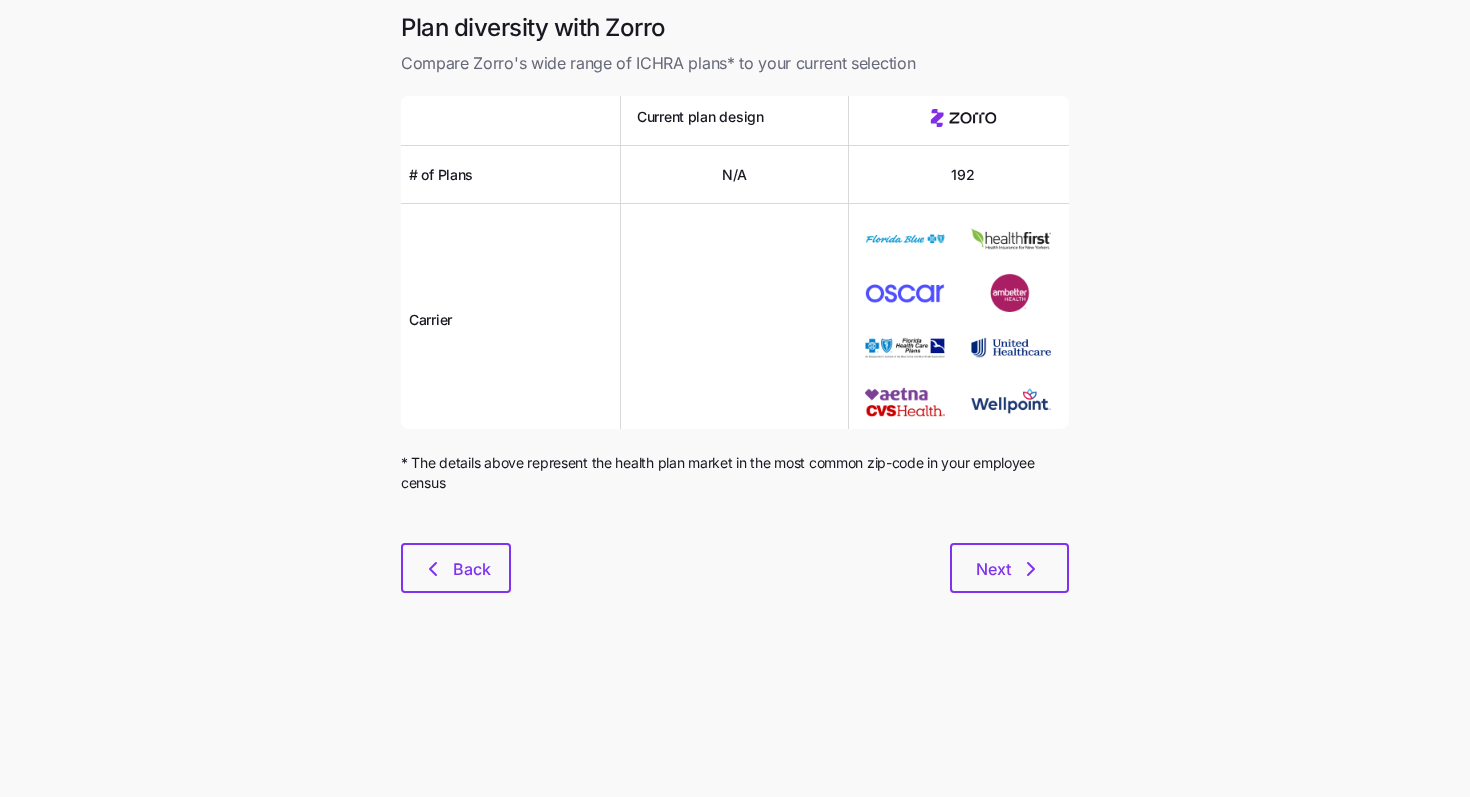 scroll, scrollTop: 0, scrollLeft: 0, axis: both 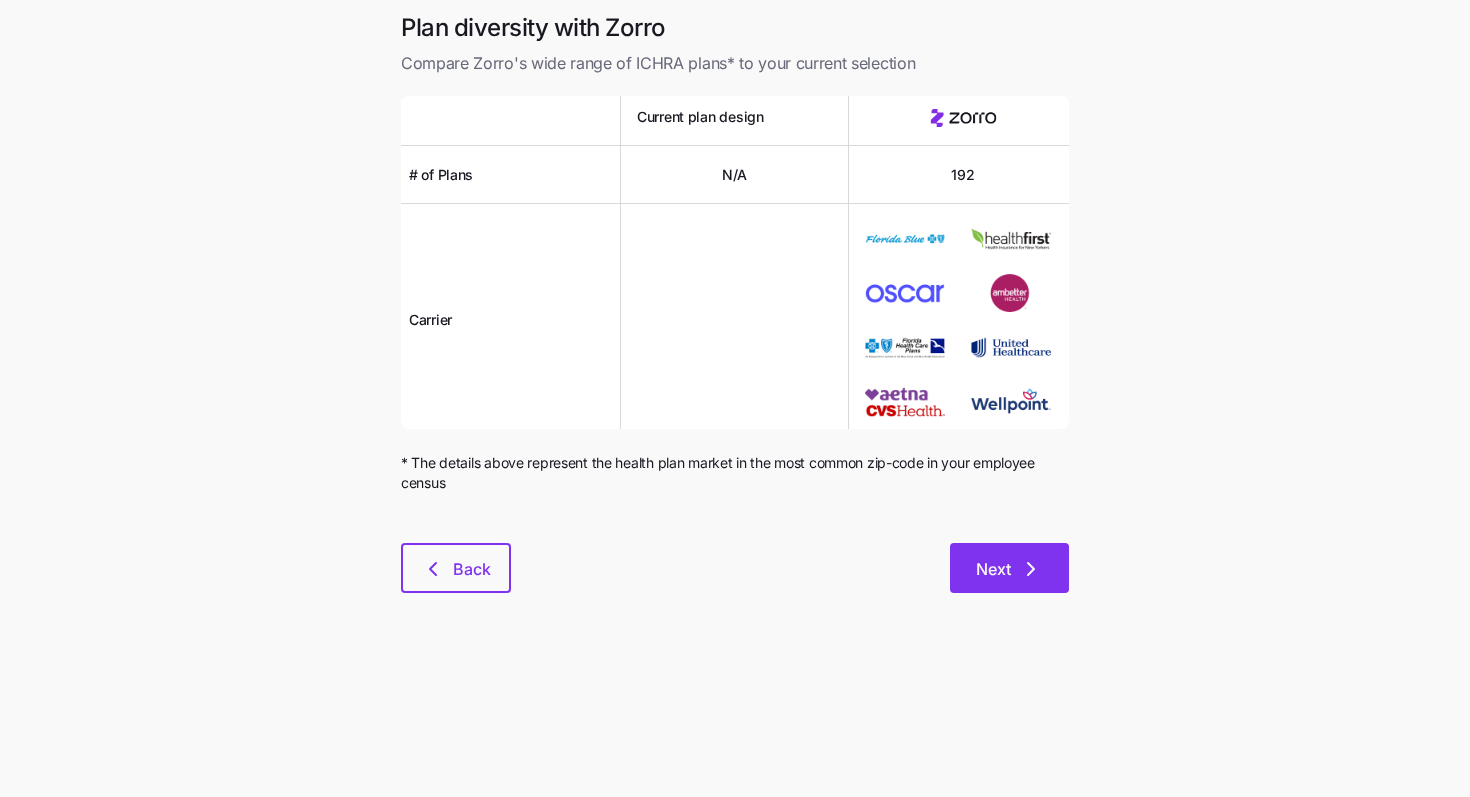 click 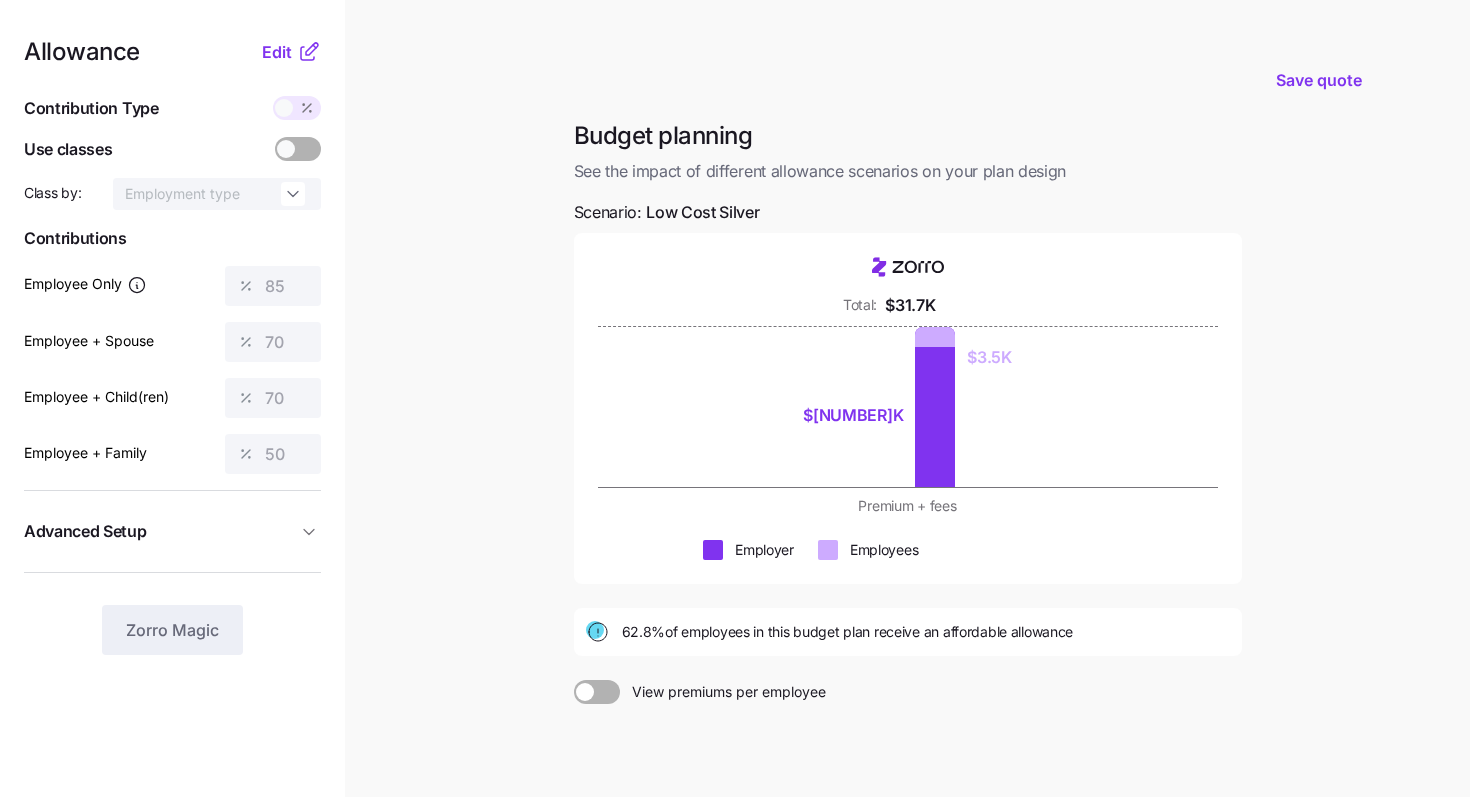 click on "Allowance Edit Contribution Type Use classes Class by: Employment type Contributions Employee Only [NUMBER] Employee + Spouse [NUMBER] Employee + Child(ren) [NUMBER] Employee + Family [NUMBER] Advanced Setup Geo distribution off Family Units [NUMBER] units Zorro Magic" at bounding box center (172, 347) 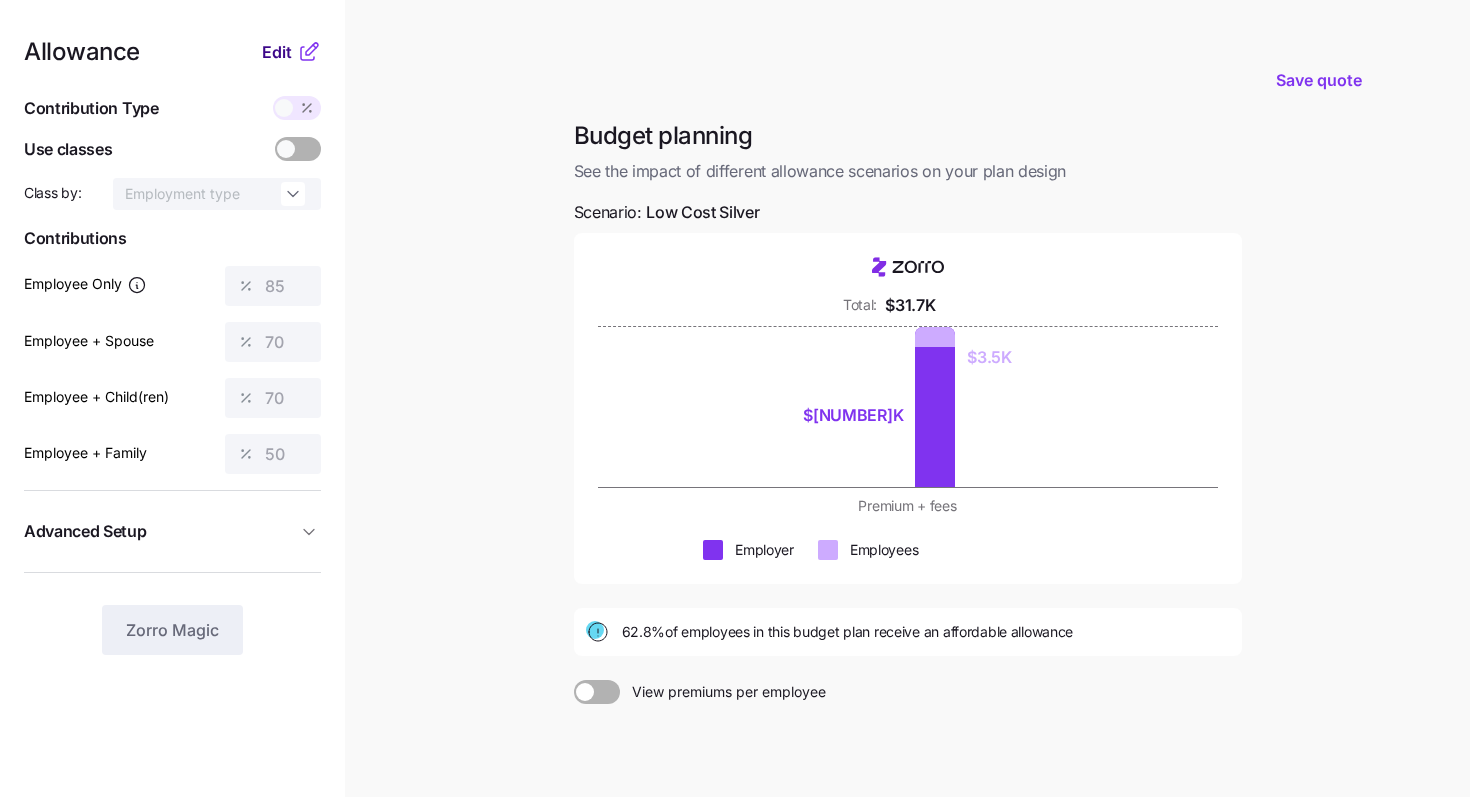 click on "Edit" at bounding box center (277, 52) 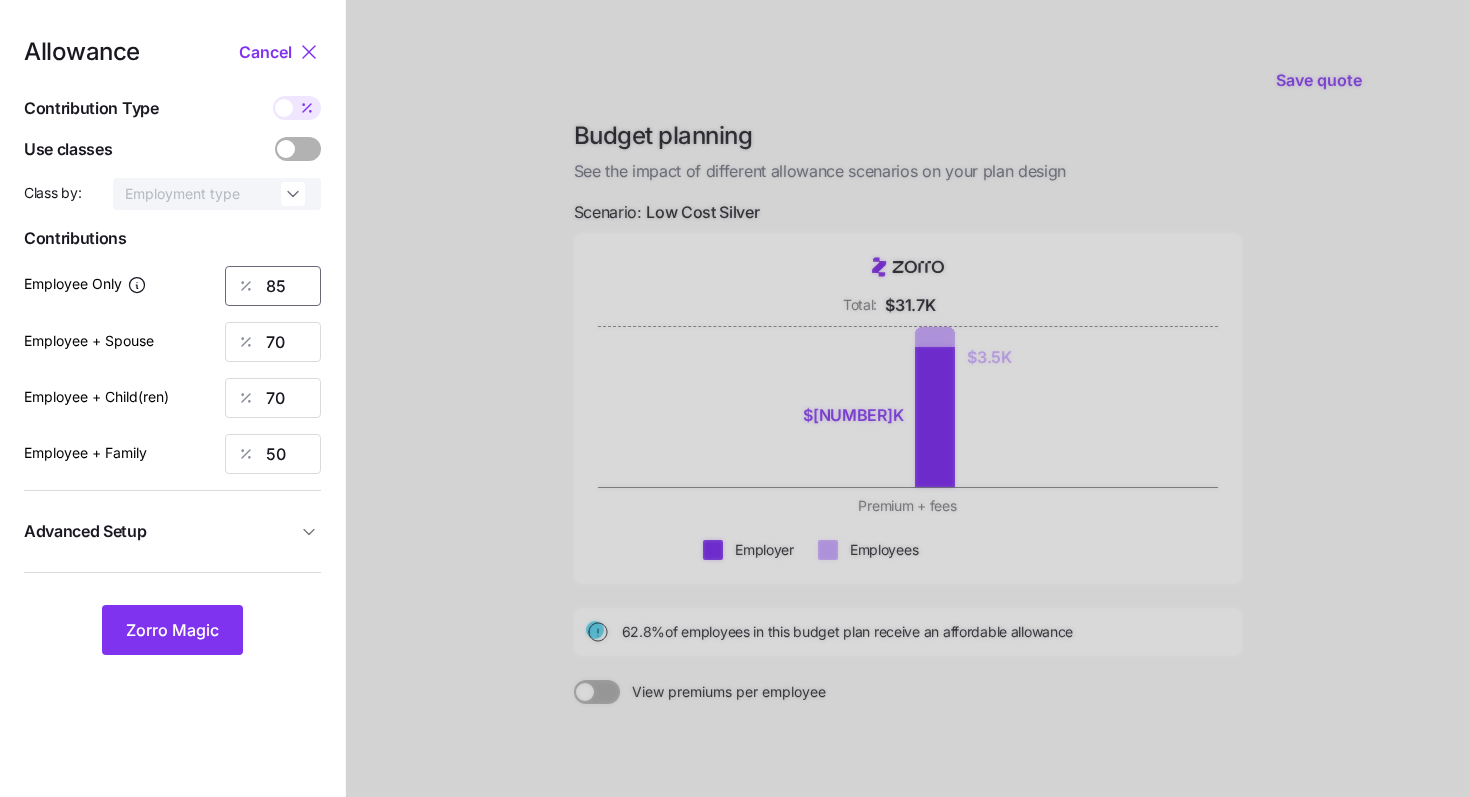 drag, startPoint x: 296, startPoint y: 286, endPoint x: 202, endPoint y: 284, distance: 94.02127 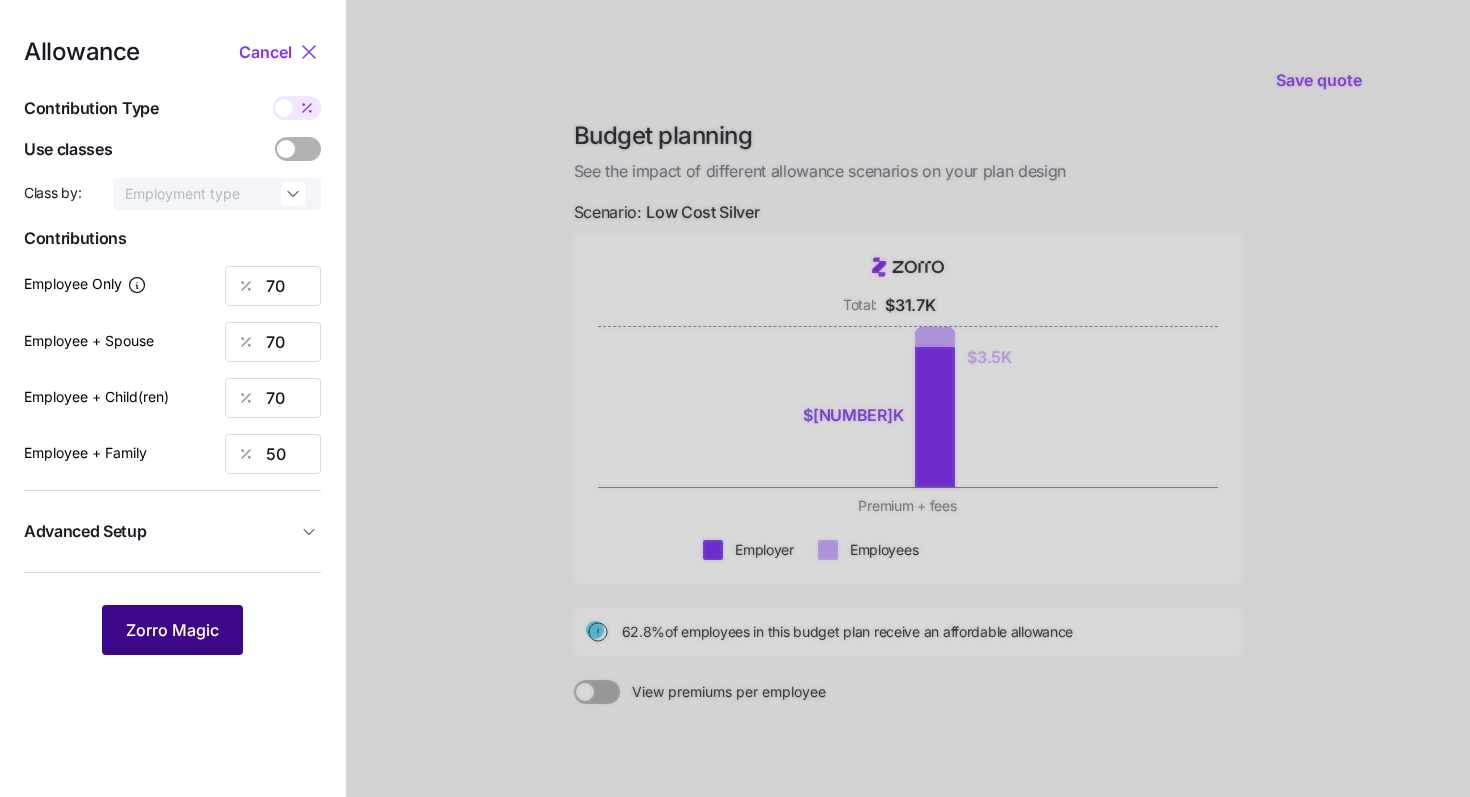 click on "Zorro Magic" at bounding box center [172, 630] 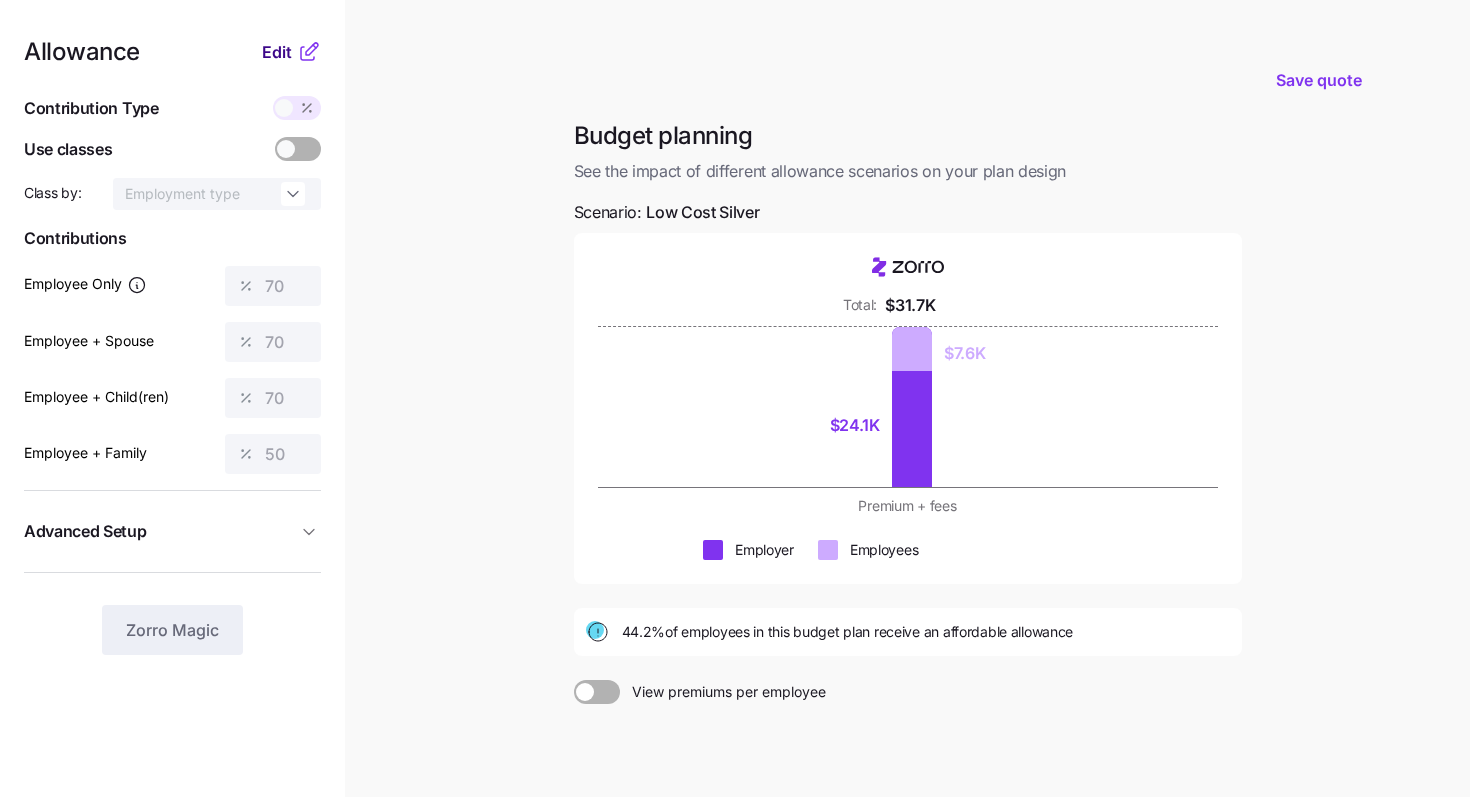 click on "Edit" at bounding box center (277, 52) 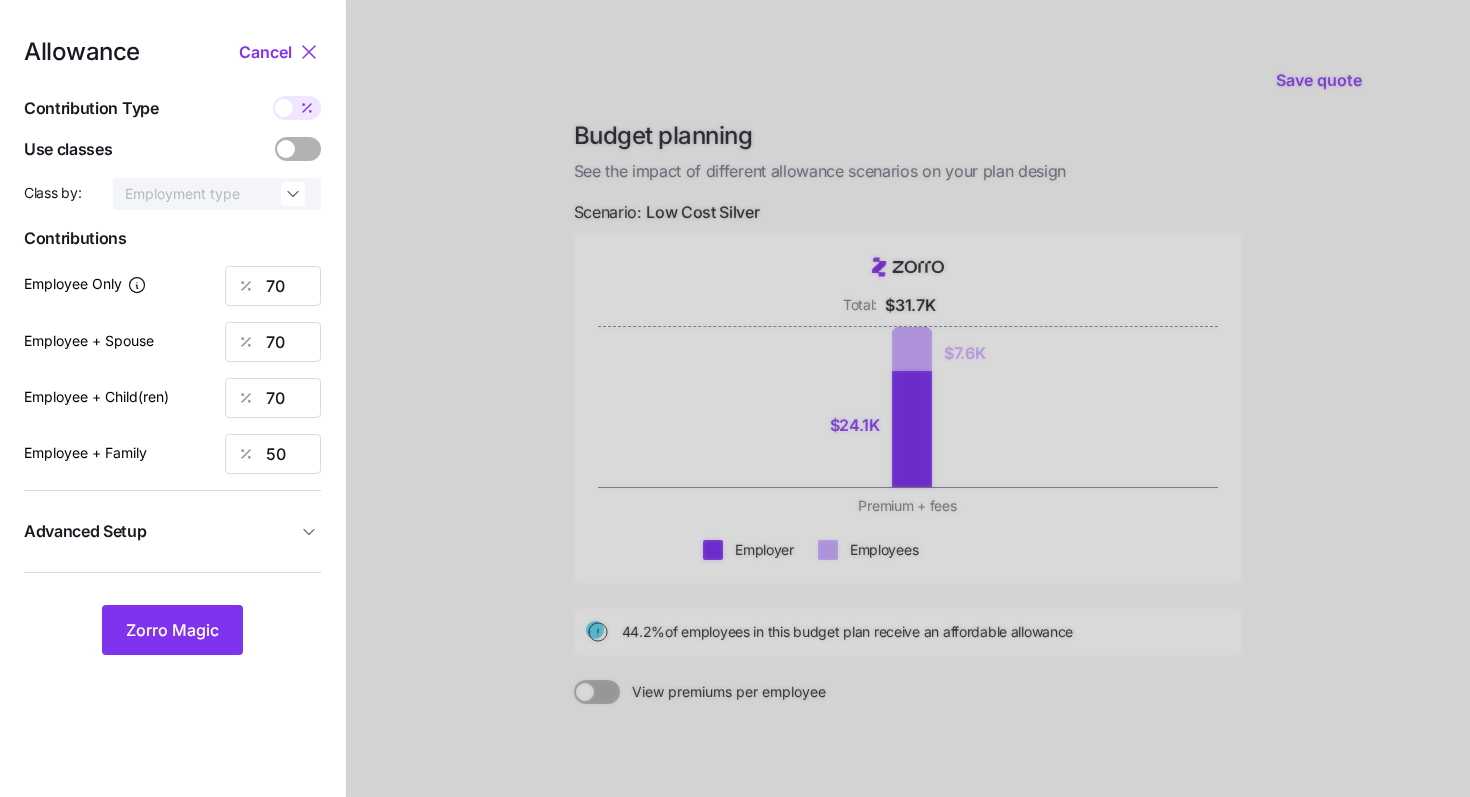 click at bounding box center [284, 108] 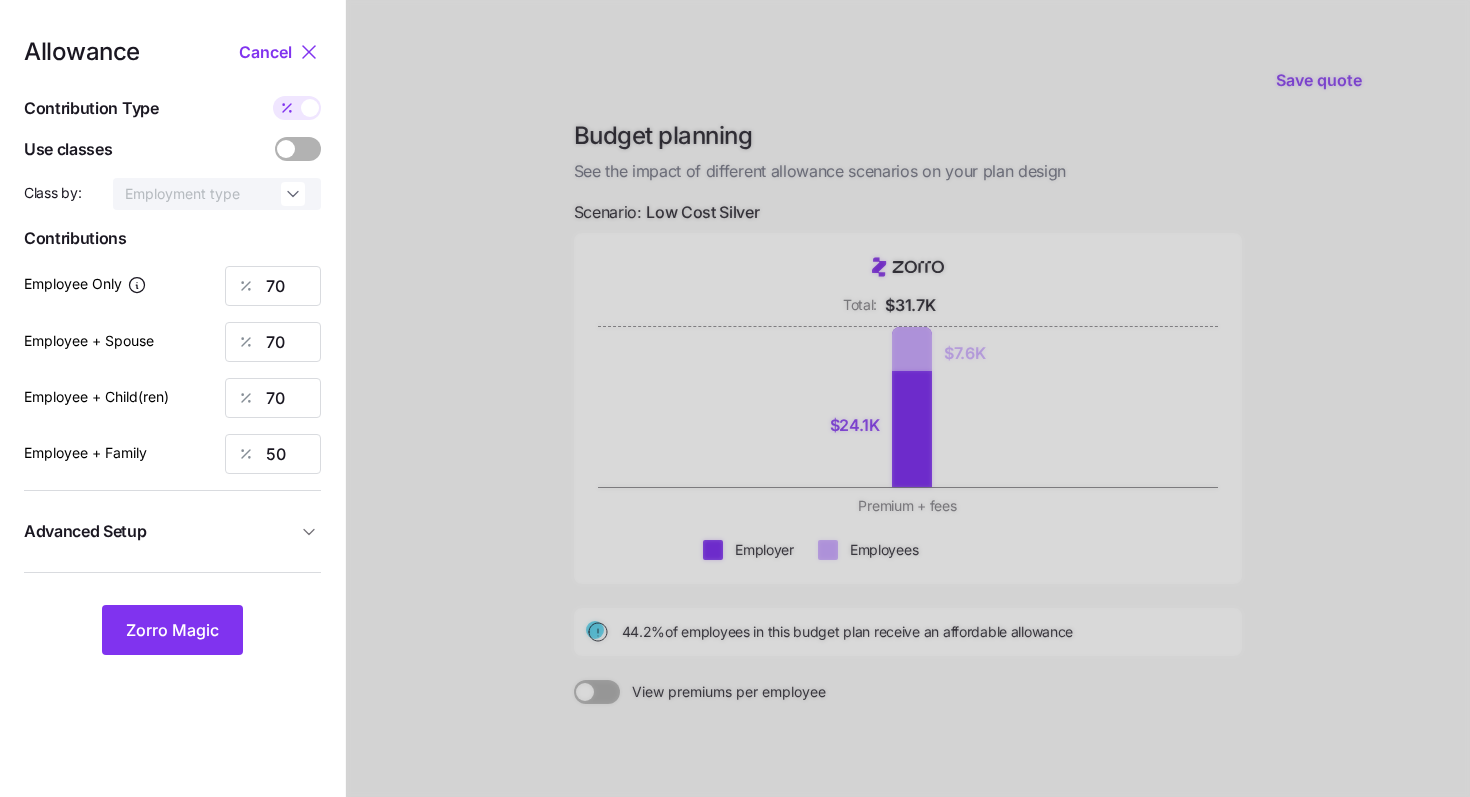 type on "231" 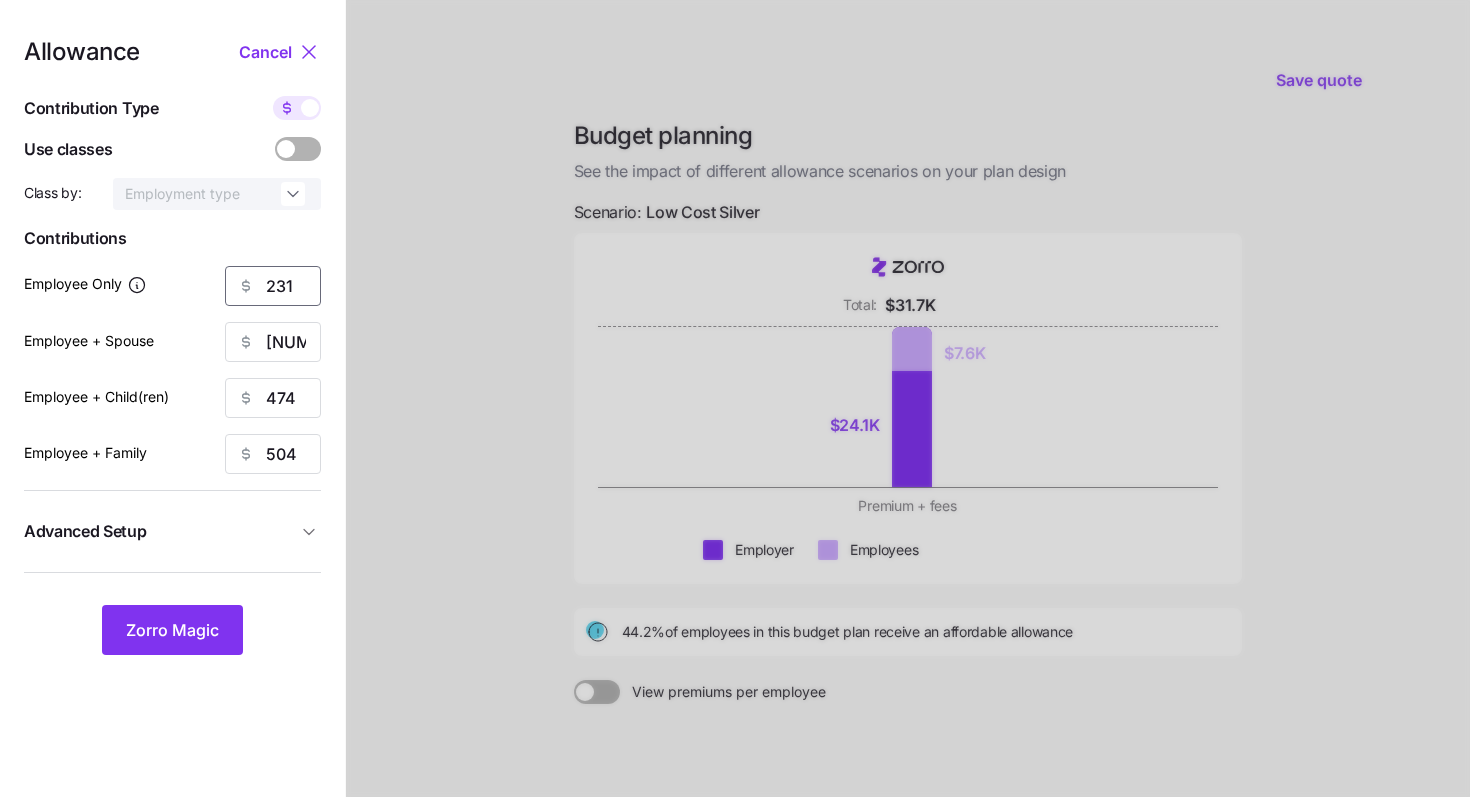 click on "231" at bounding box center [273, 286] 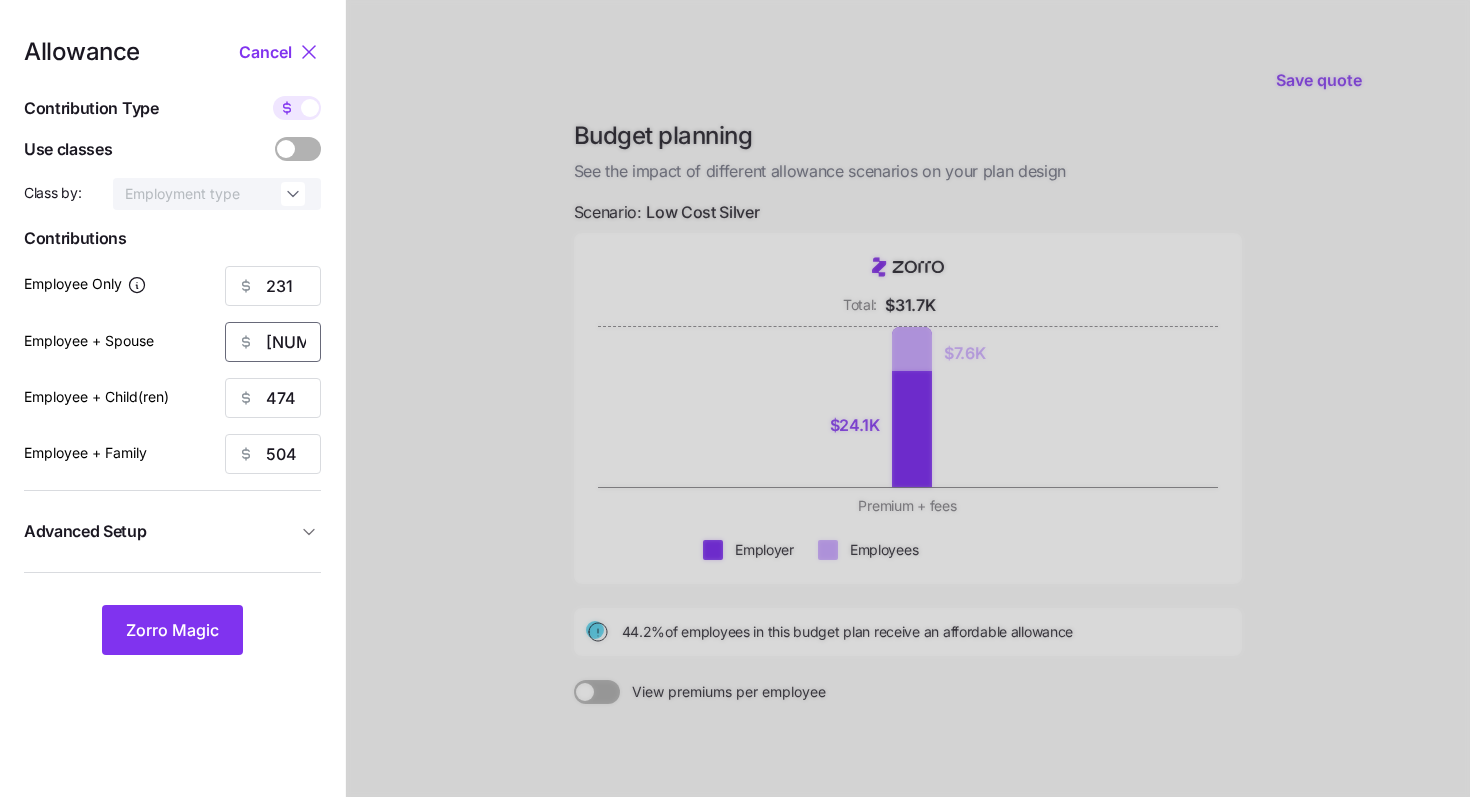 drag, startPoint x: 298, startPoint y: 347, endPoint x: 206, endPoint y: 346, distance: 92.00543 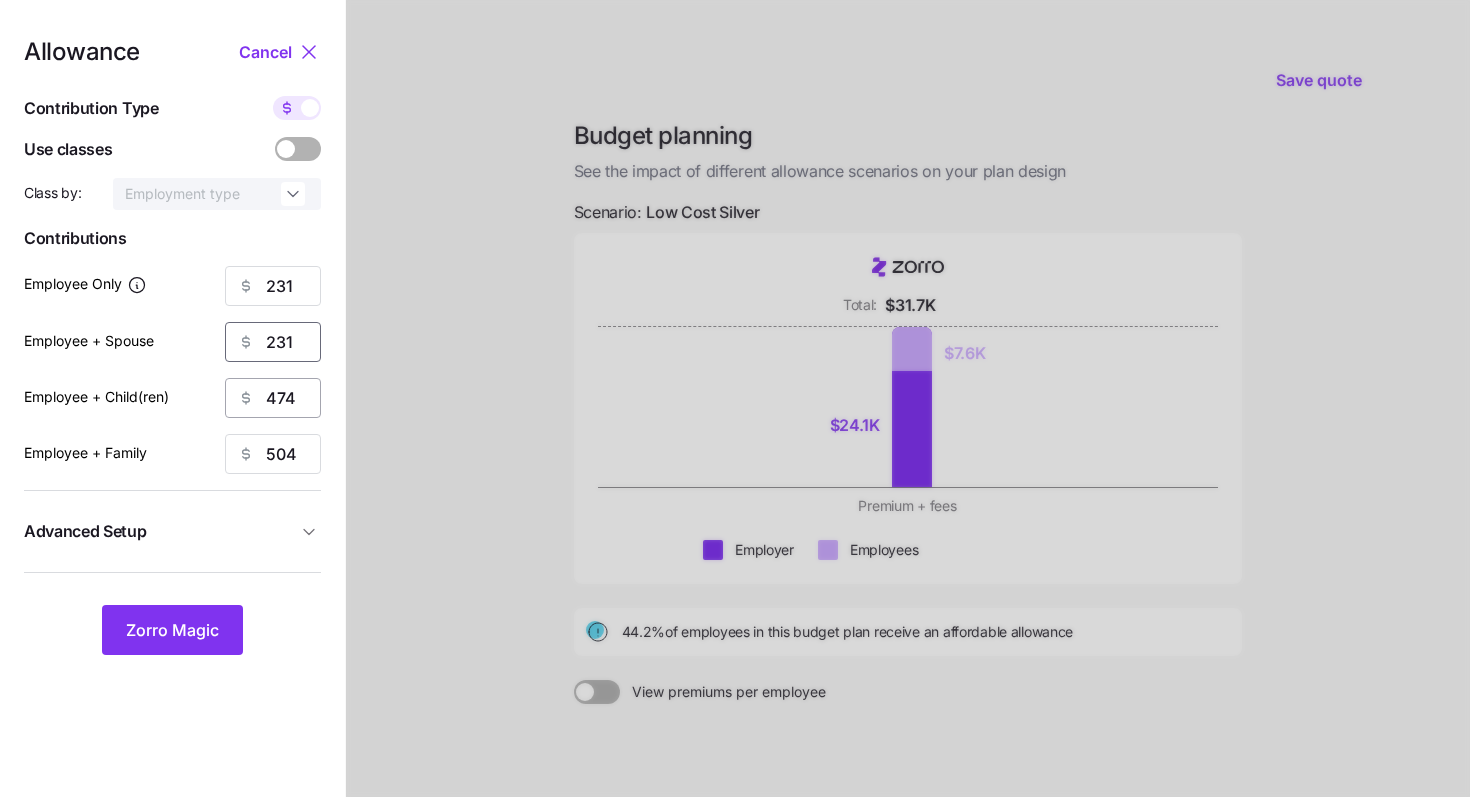 type on "231" 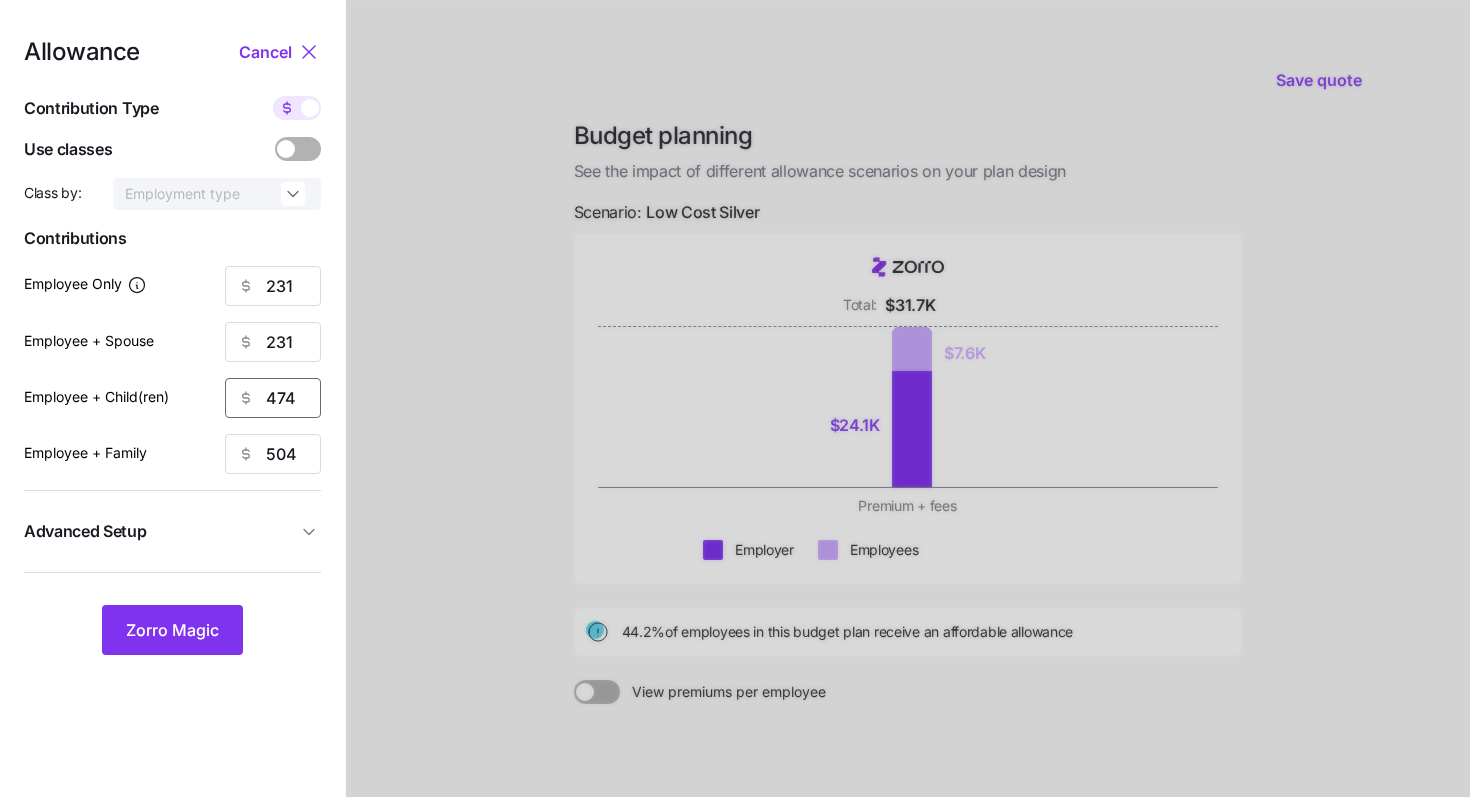 drag, startPoint x: 301, startPoint y: 403, endPoint x: 213, endPoint y: 399, distance: 88.09086 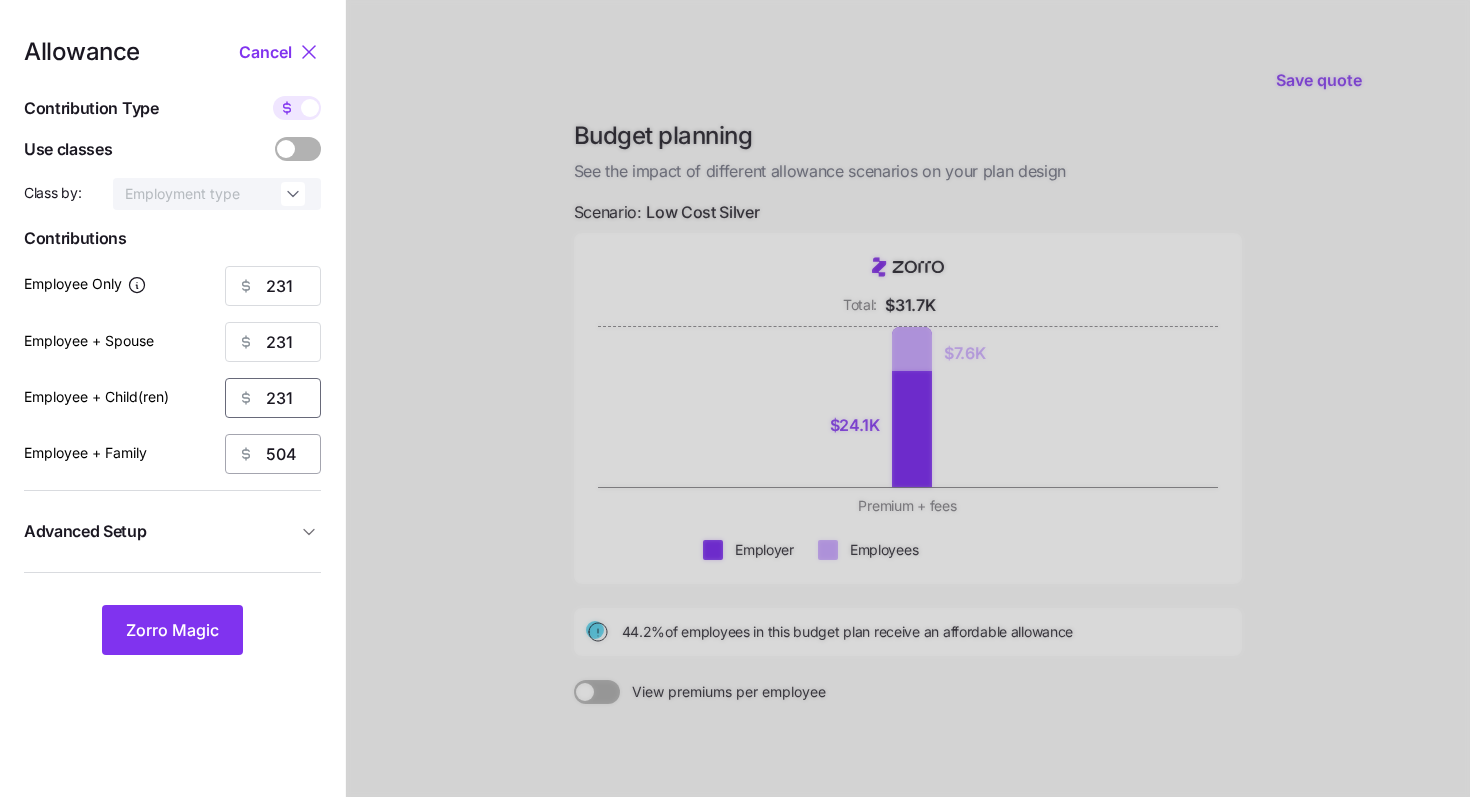 type on "231" 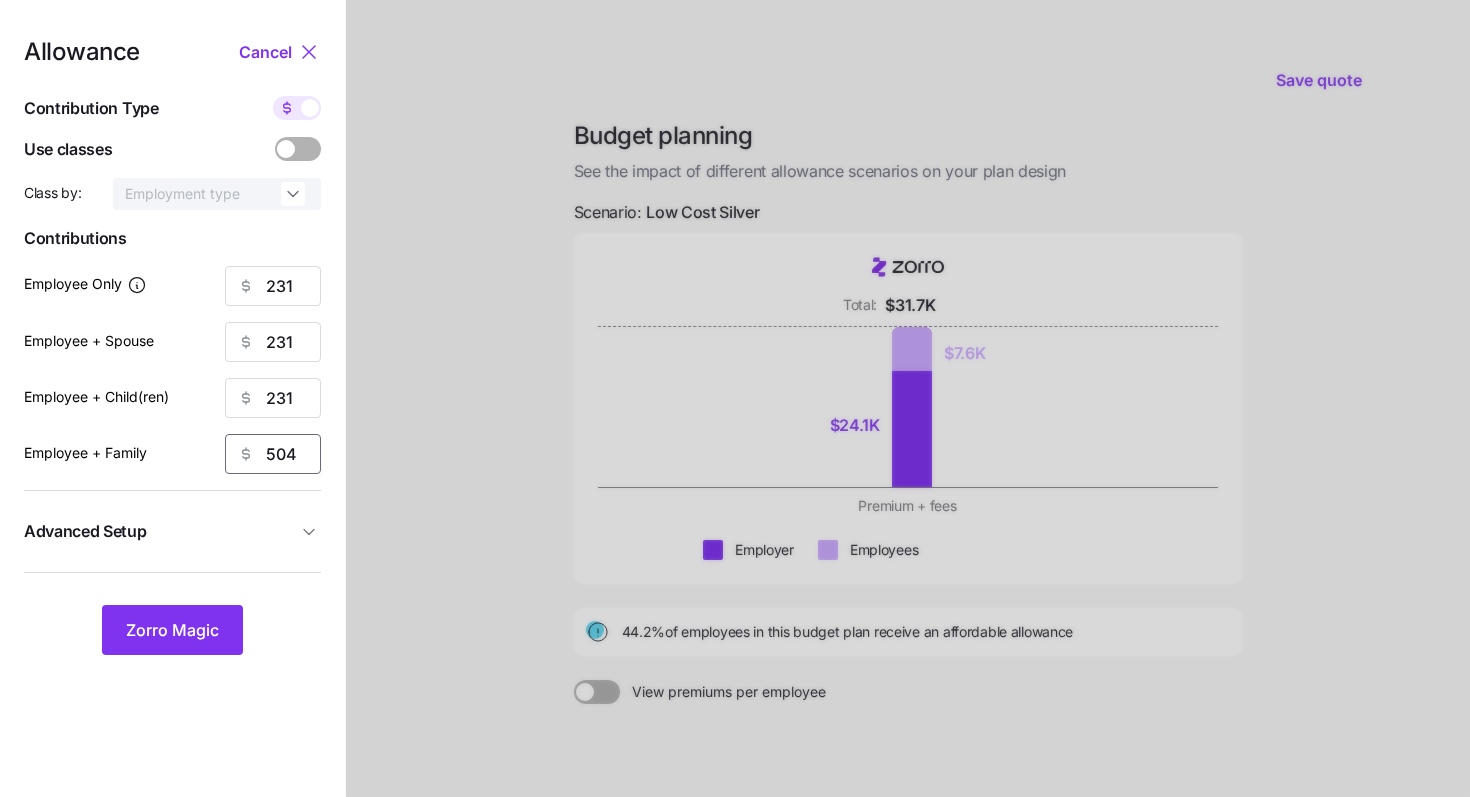 drag, startPoint x: 307, startPoint y: 453, endPoint x: 208, endPoint y: 450, distance: 99.04544 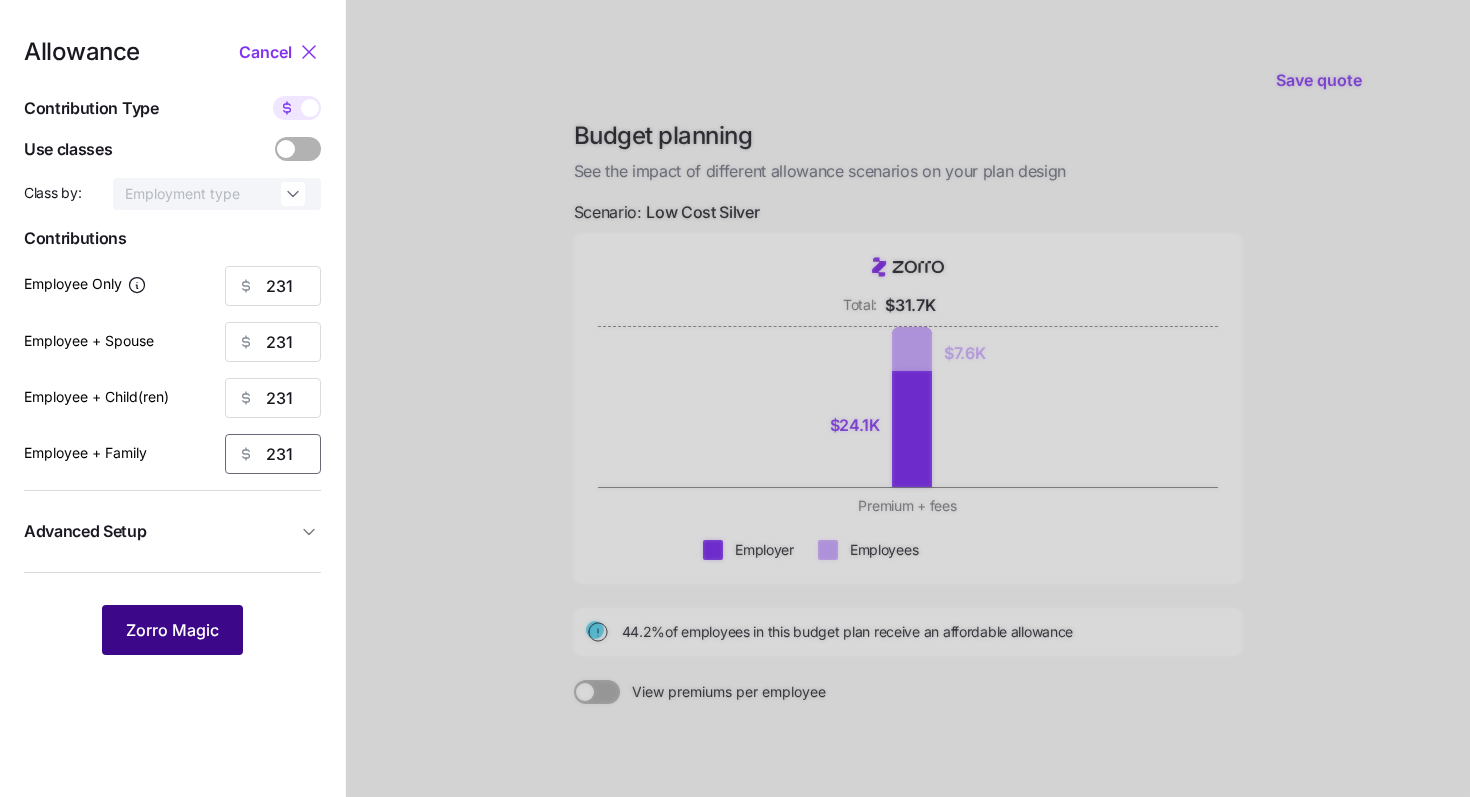 type on "231" 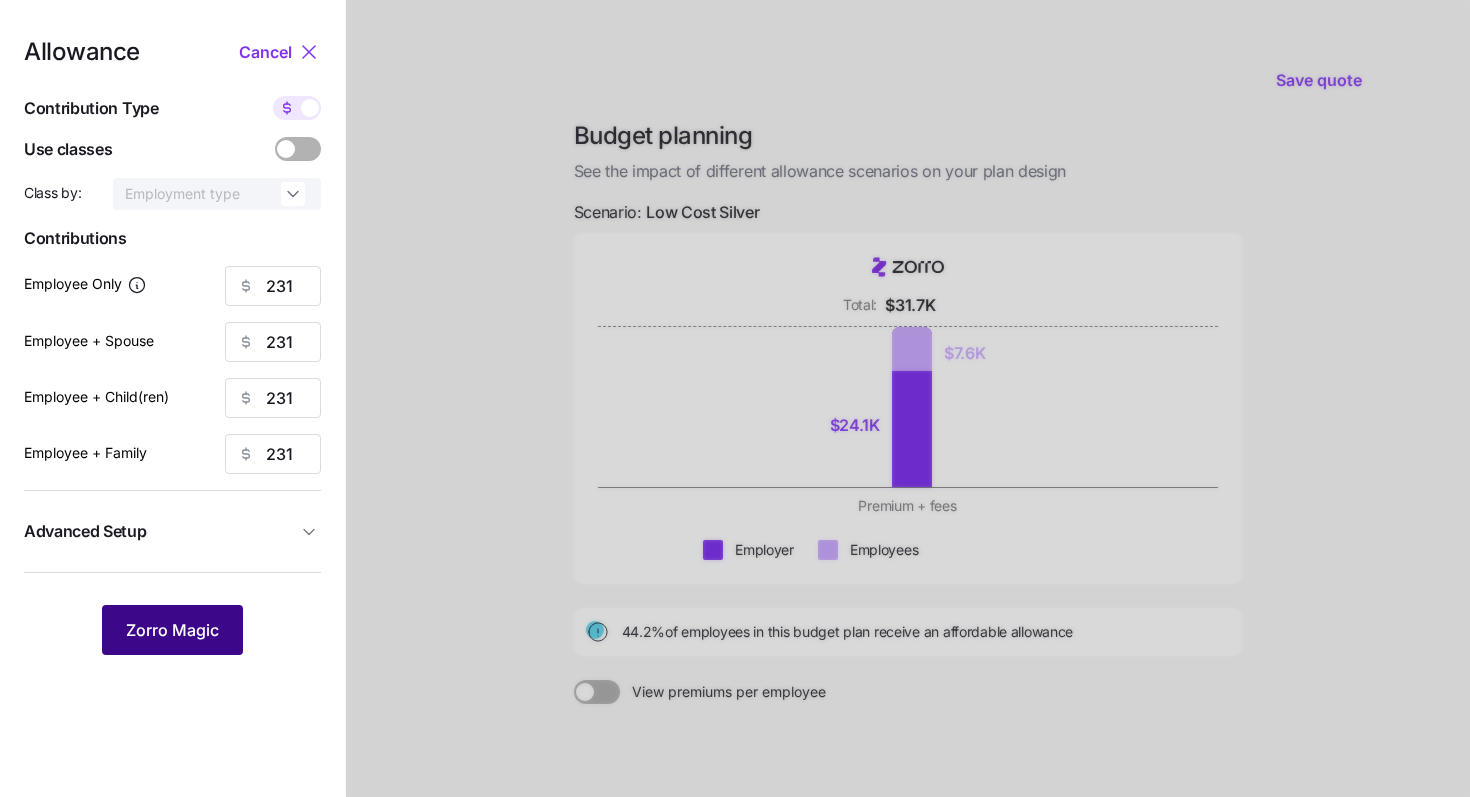 click on "Zorro Magic" at bounding box center [172, 630] 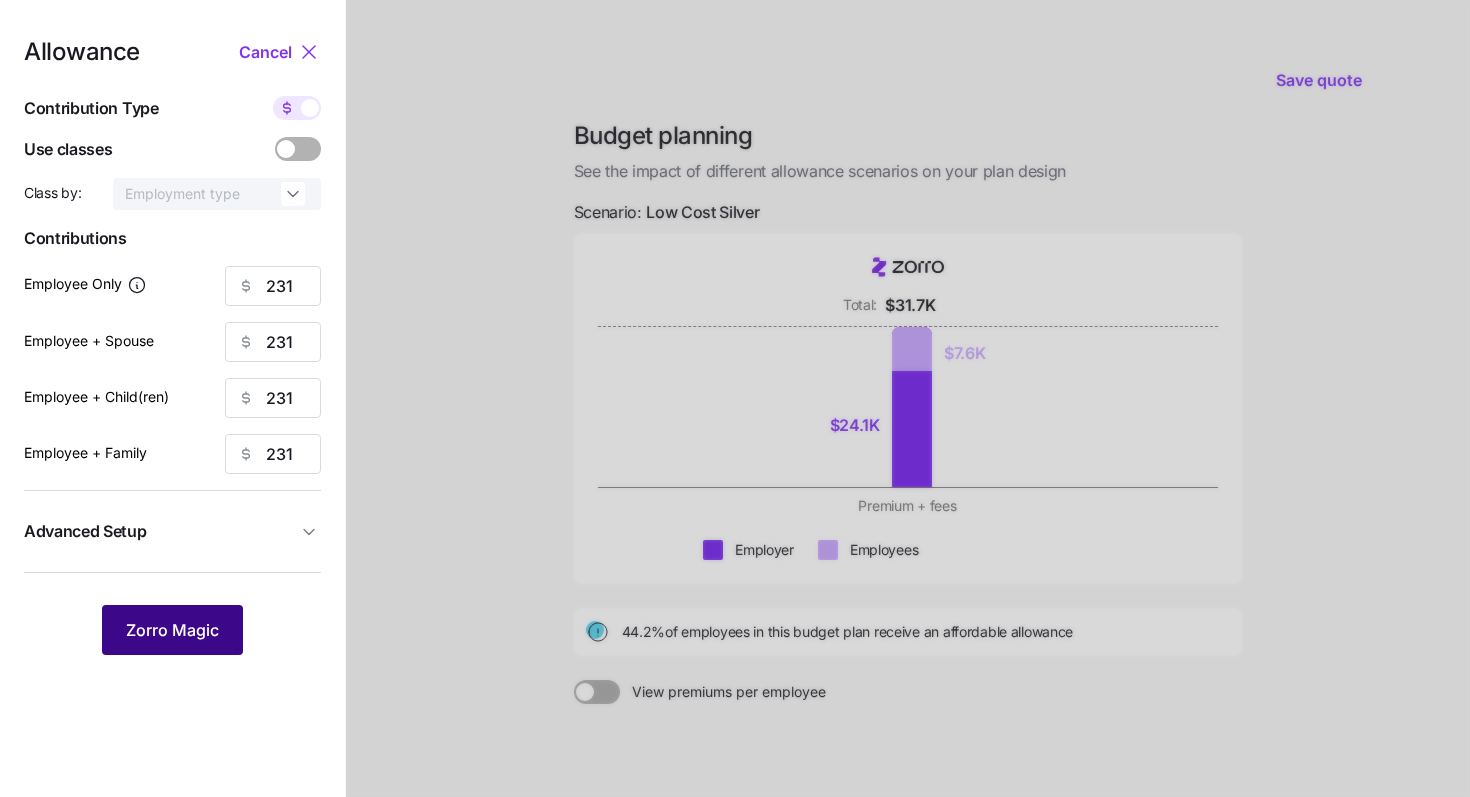 click on "Zorro Magic" at bounding box center [172, 630] 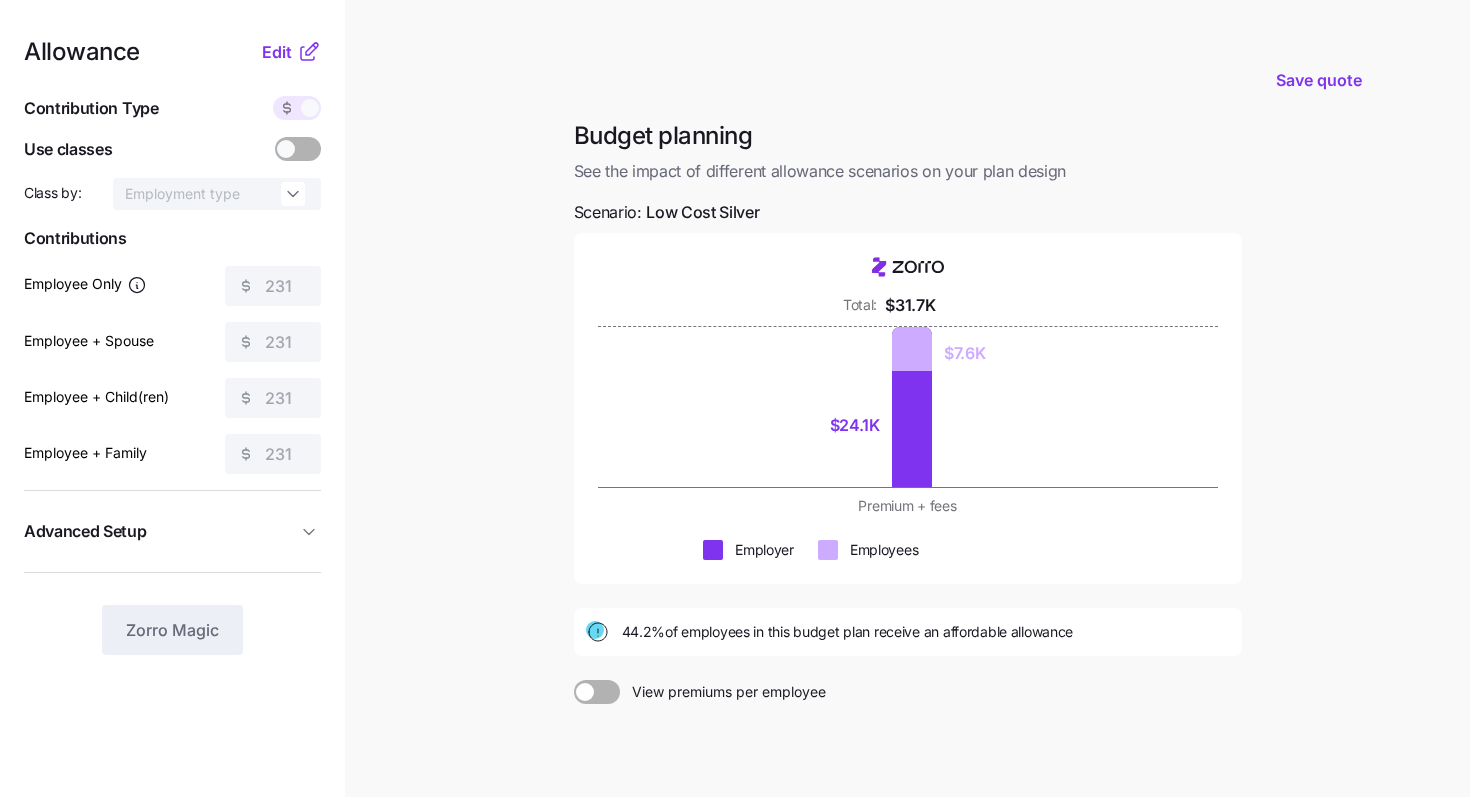 click at bounding box center [585, 692] 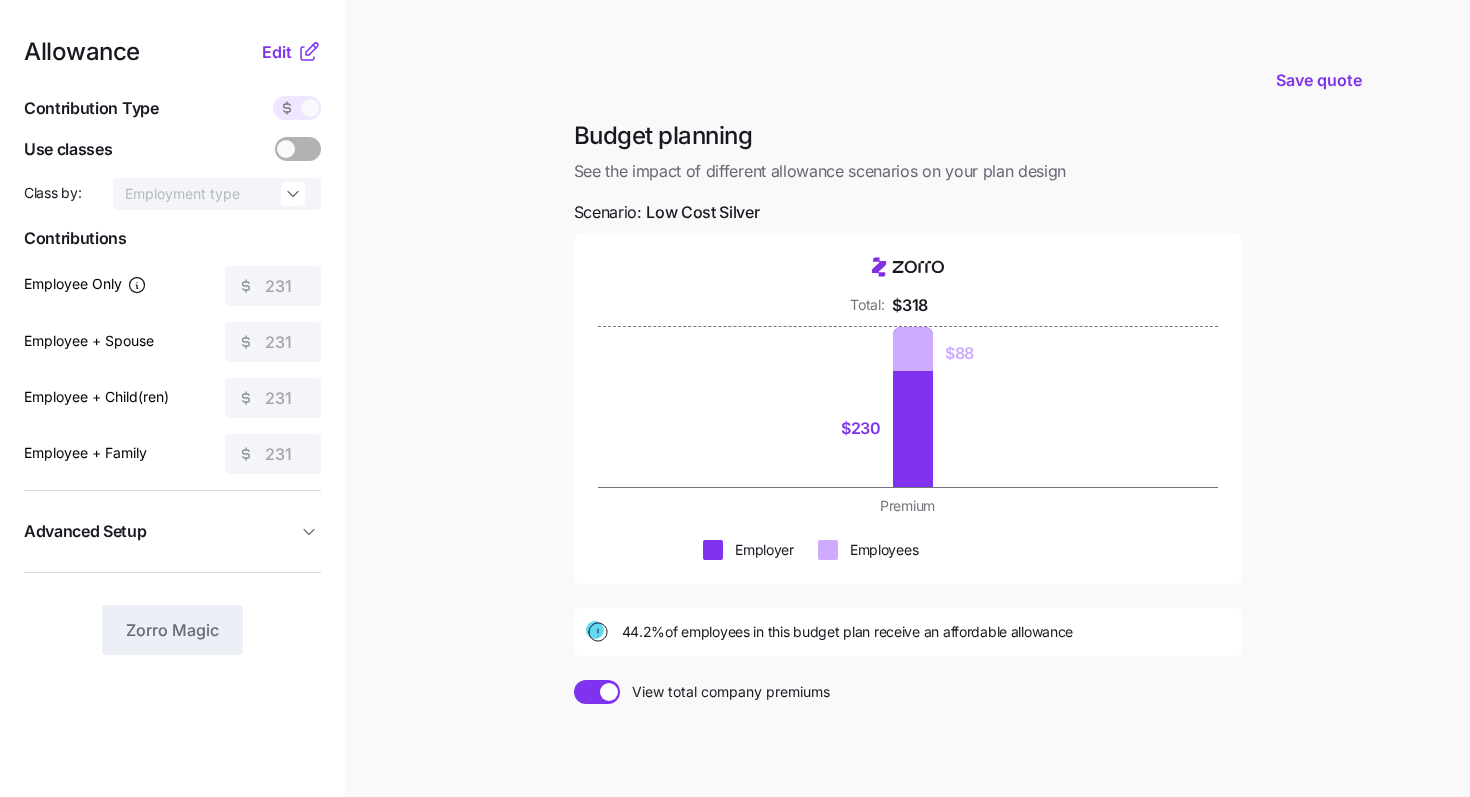 scroll, scrollTop: 181, scrollLeft: 0, axis: vertical 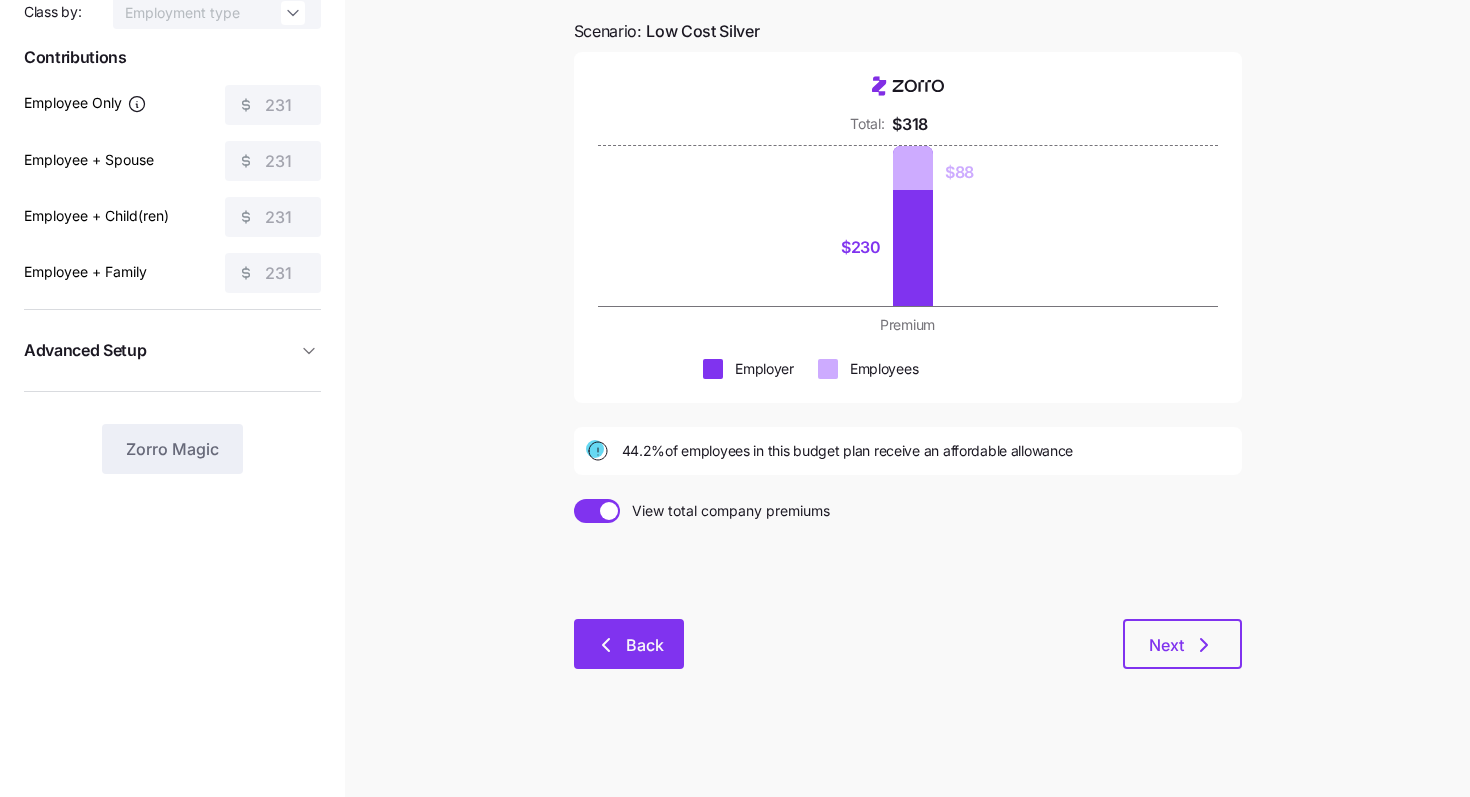 click on "Back" at bounding box center (629, 644) 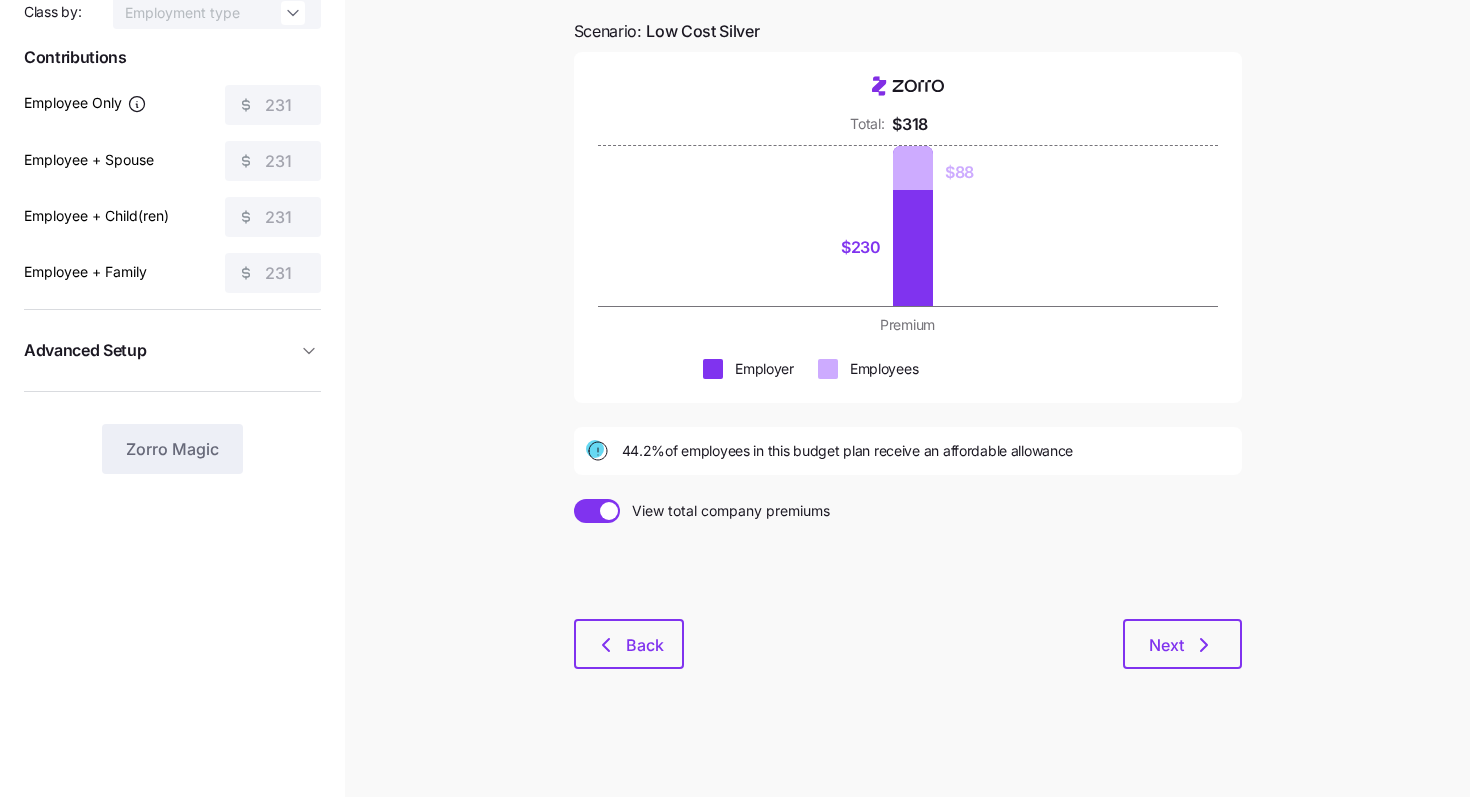 scroll, scrollTop: 0, scrollLeft: 0, axis: both 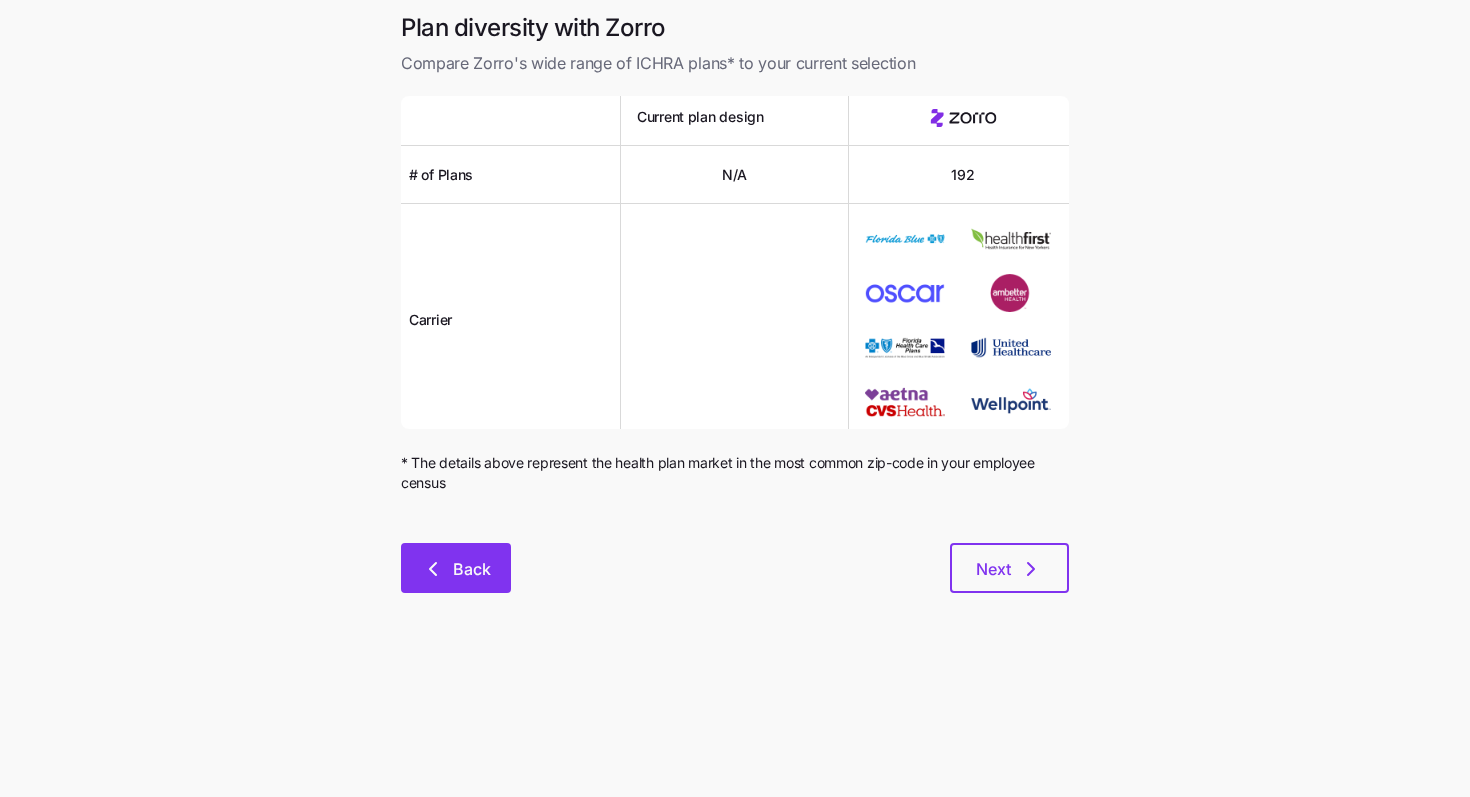 click on "Back" at bounding box center (472, 569) 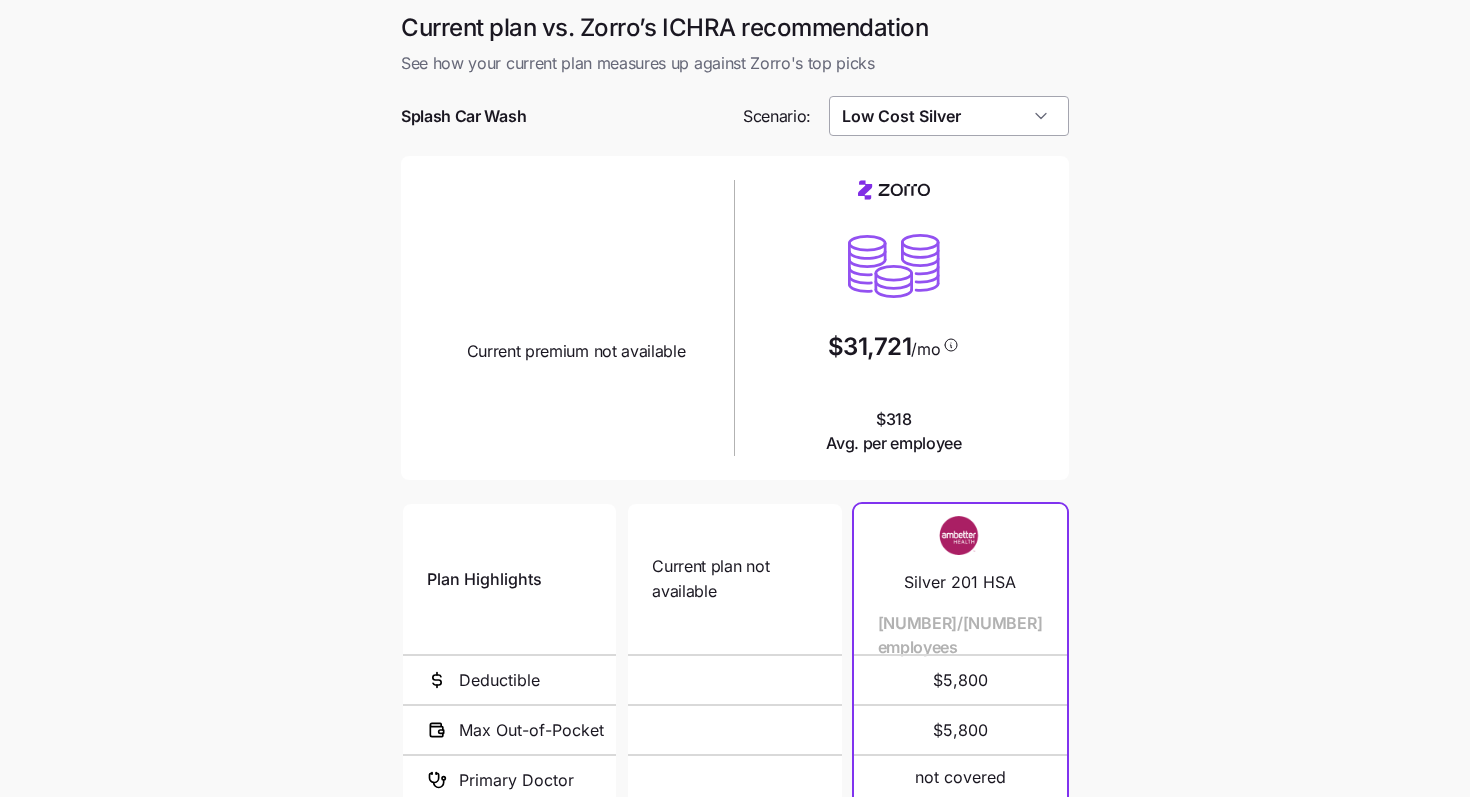 click on "Low Cost Silver" at bounding box center (949, 116) 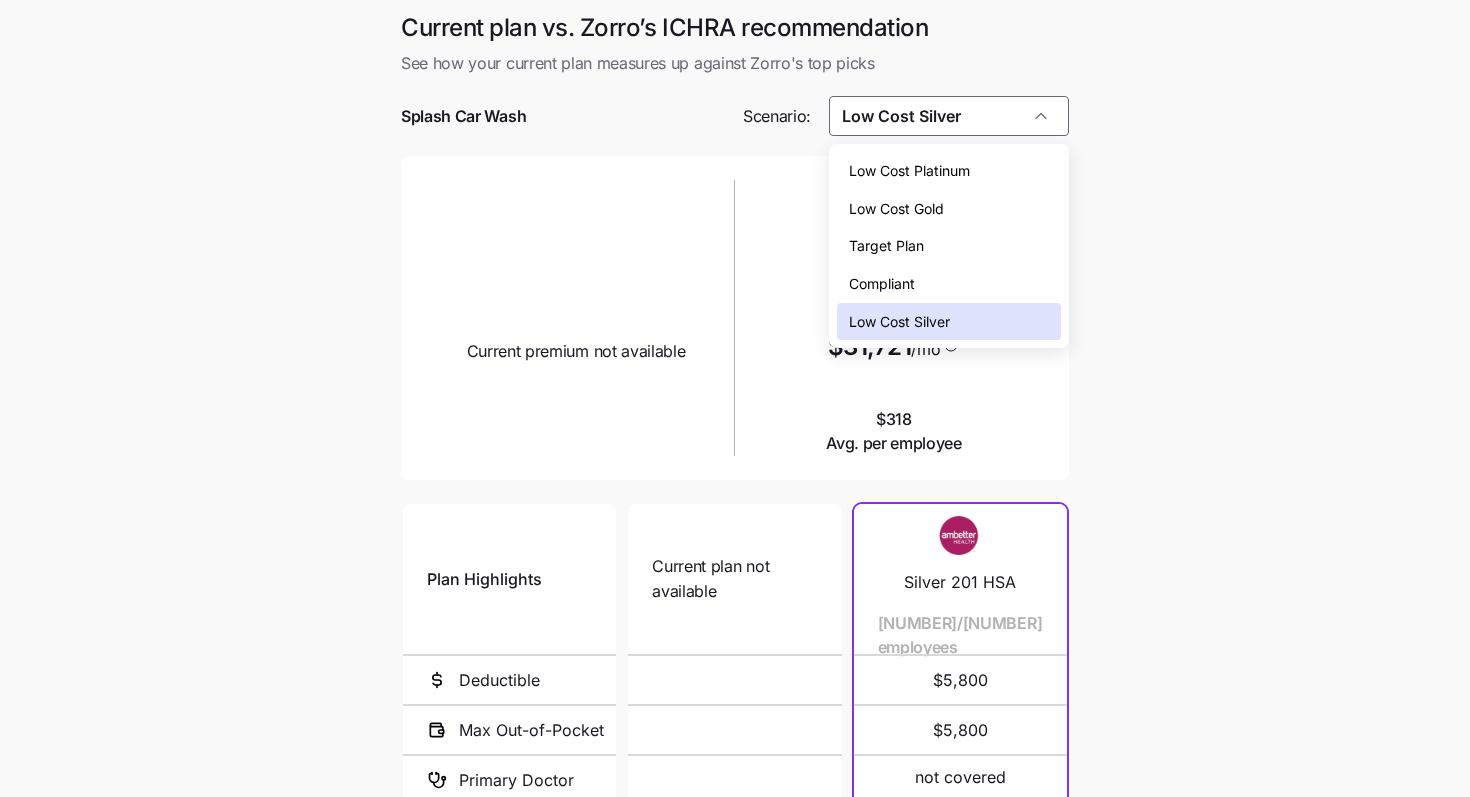 click on "Compliant" at bounding box center [949, 284] 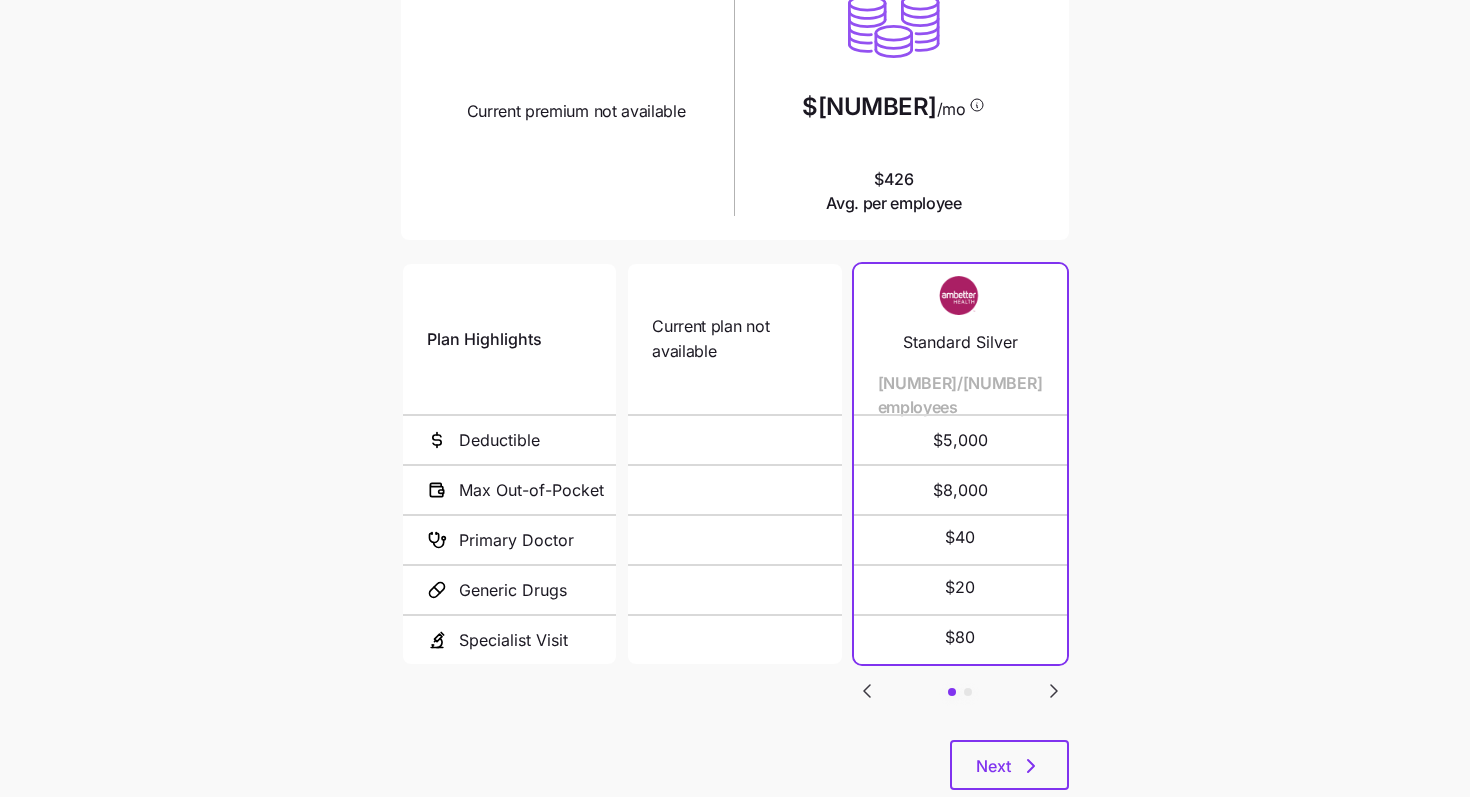scroll, scrollTop: 293, scrollLeft: 0, axis: vertical 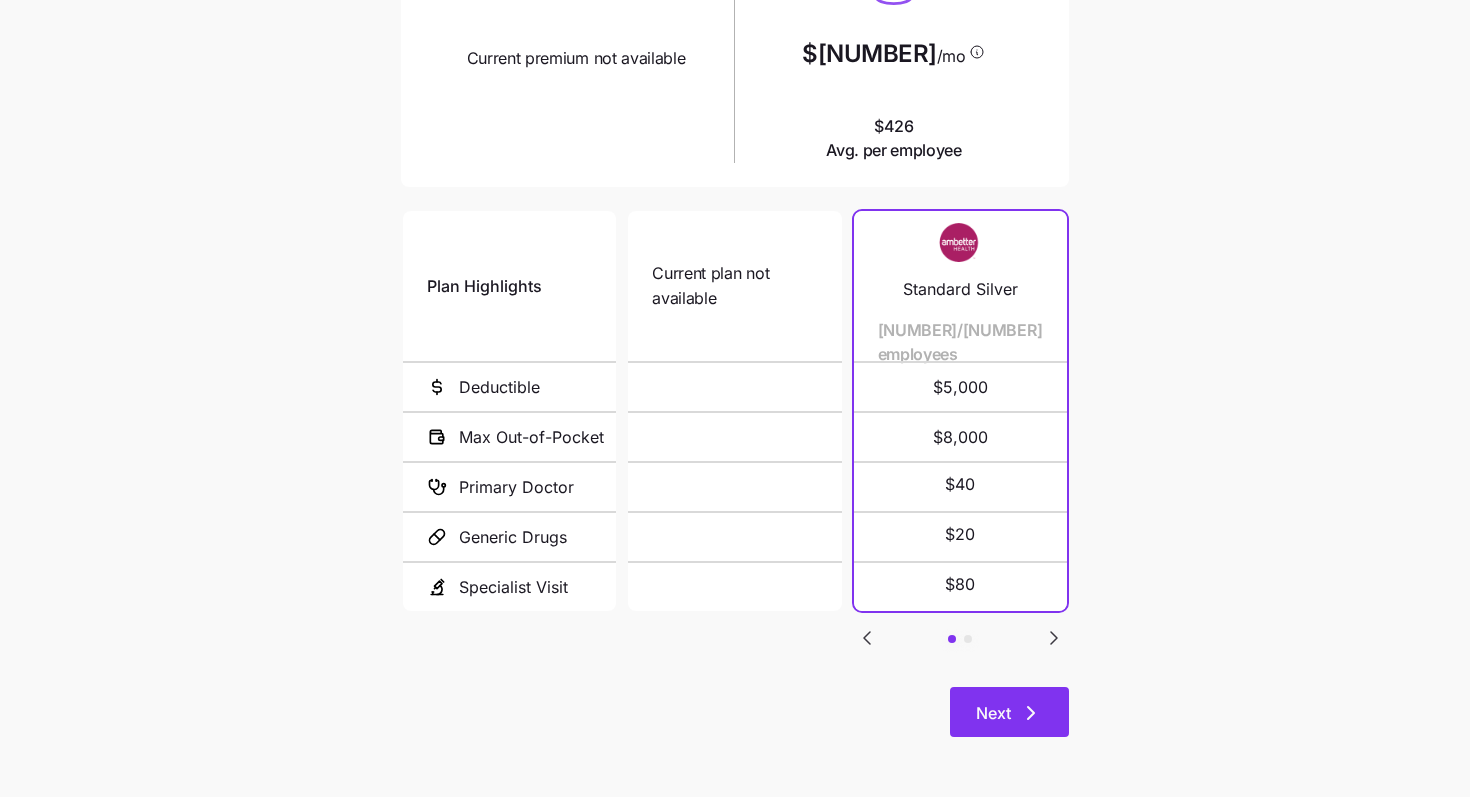 click on "Next" at bounding box center [1009, 712] 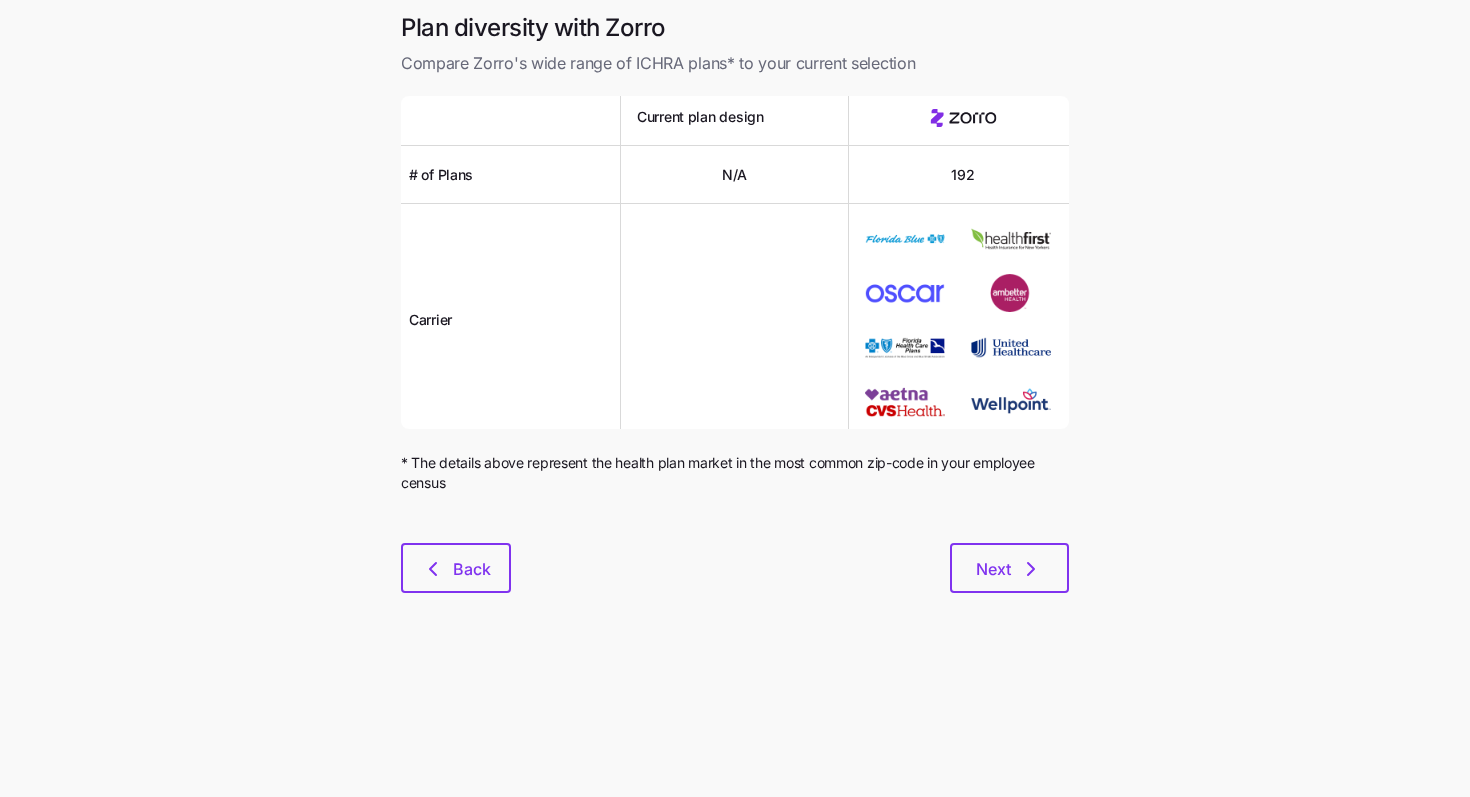 scroll, scrollTop: 0, scrollLeft: 0, axis: both 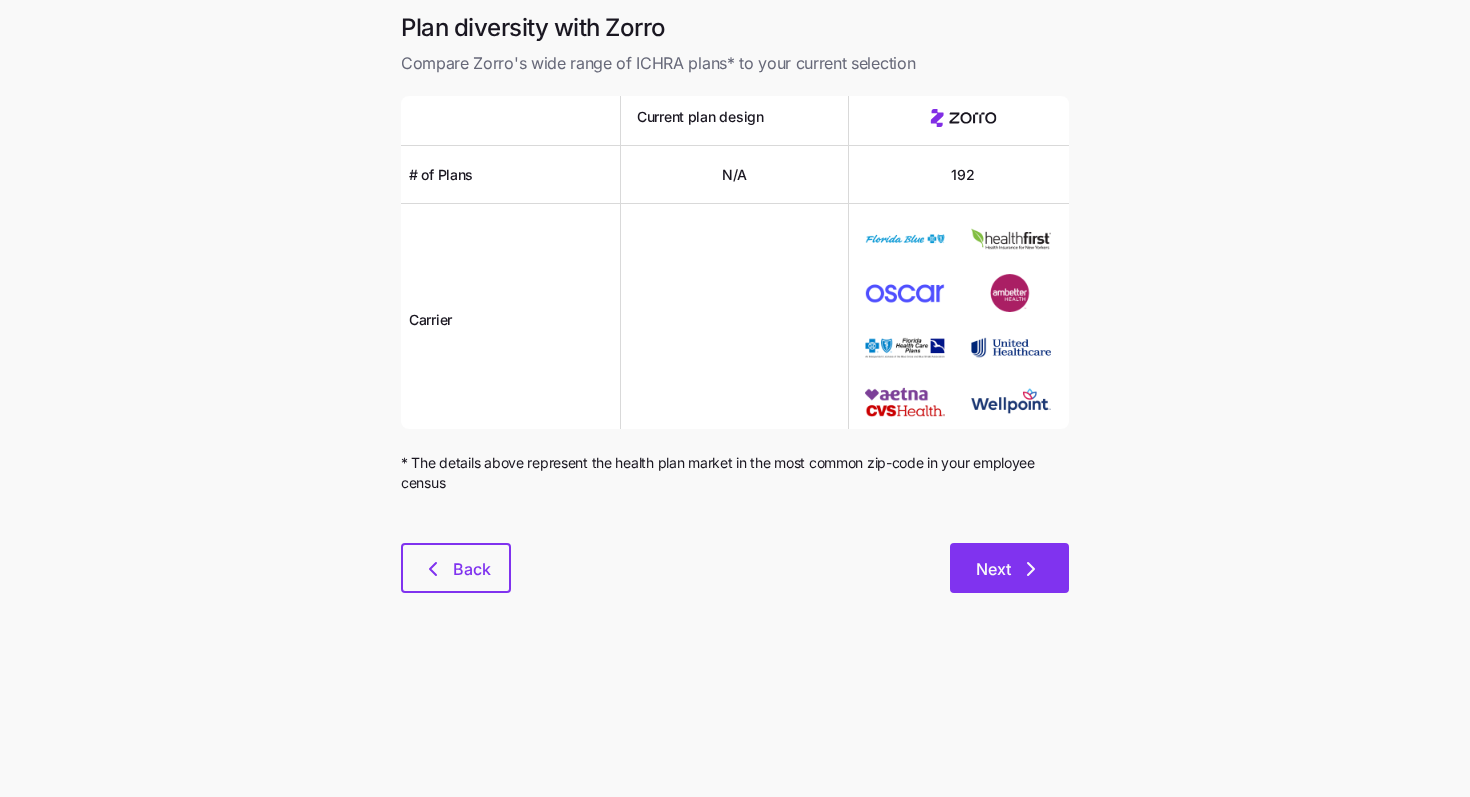 click 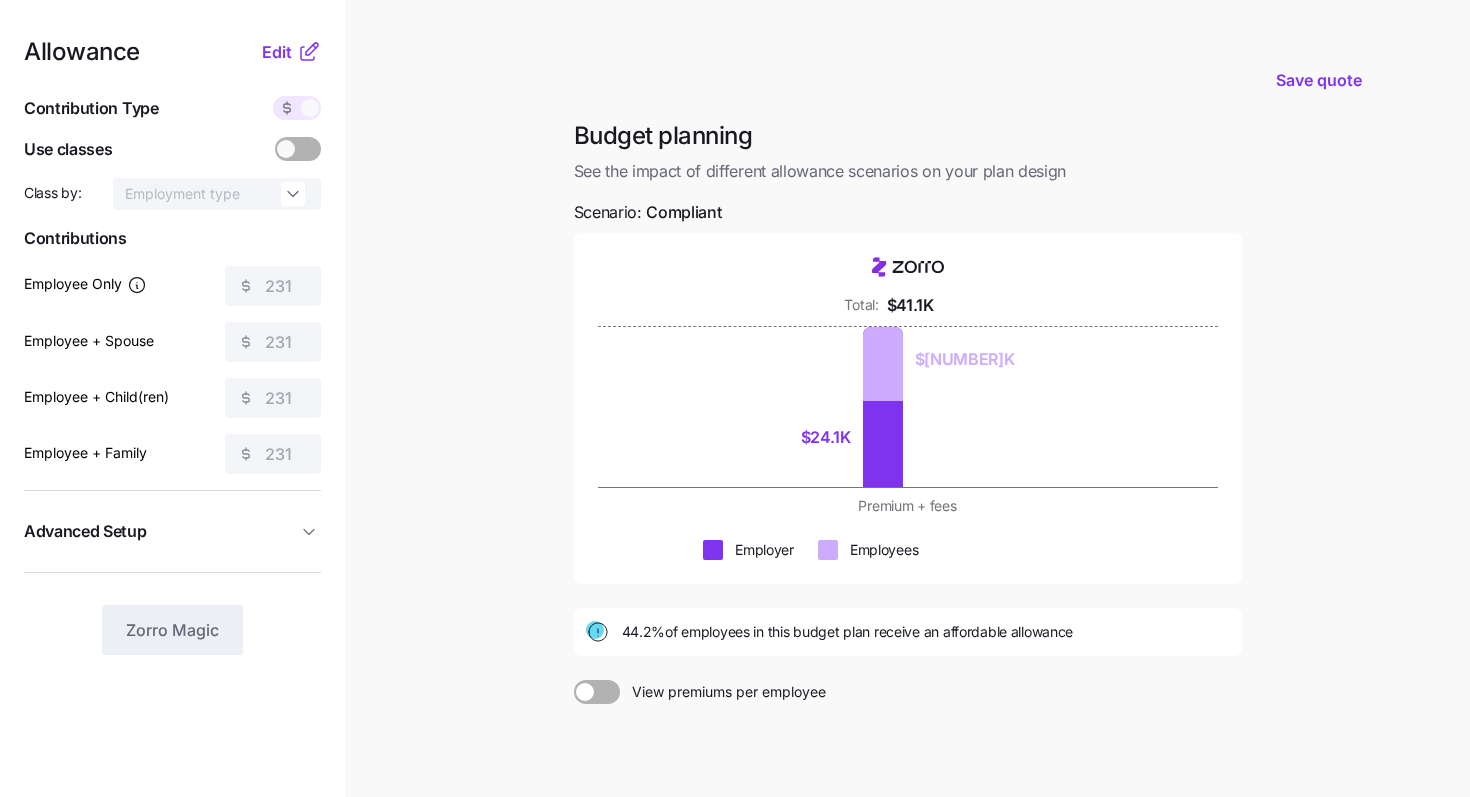click at bounding box center [585, 692] 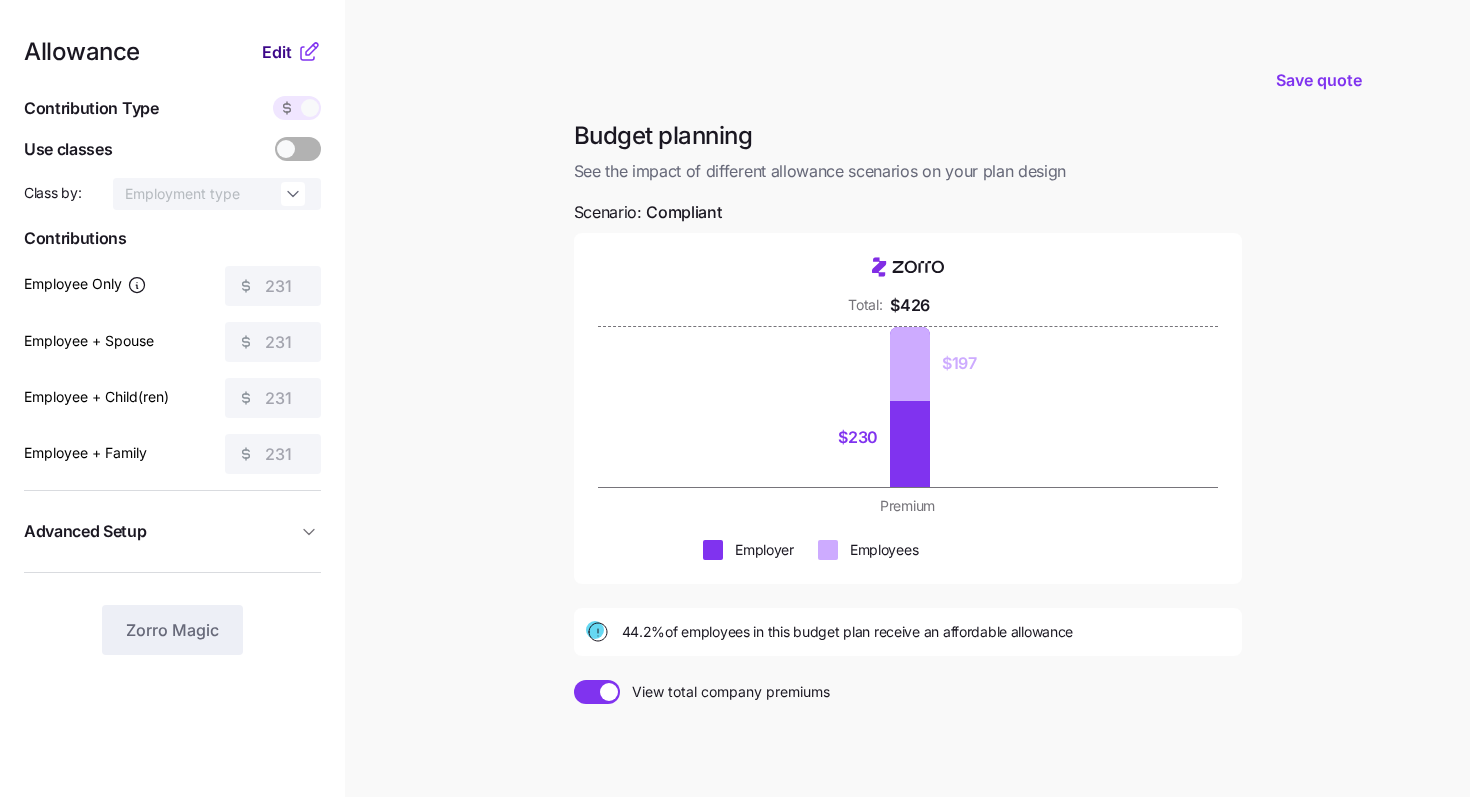 click on "Edit" at bounding box center (277, 52) 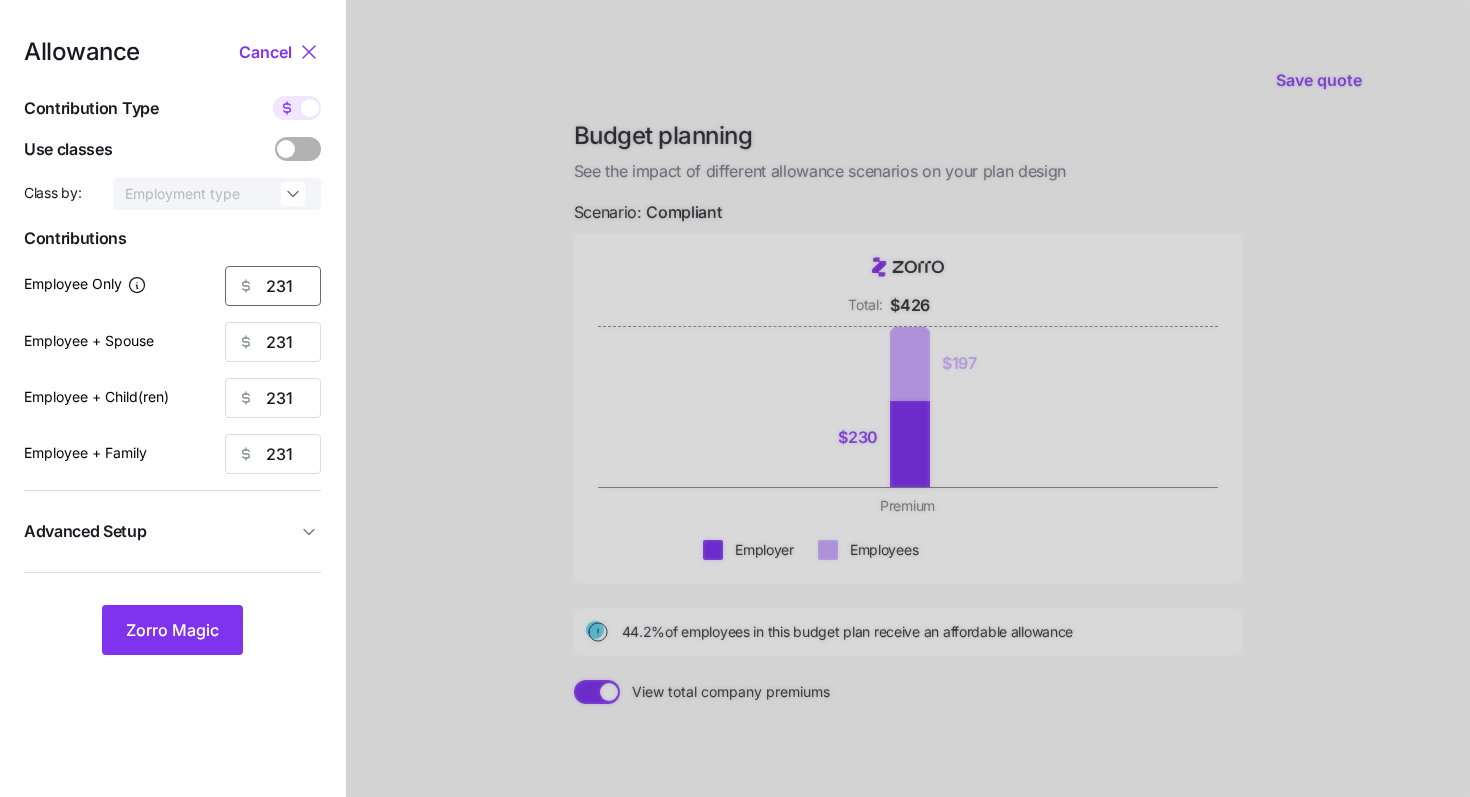 click on "231" at bounding box center (273, 286) 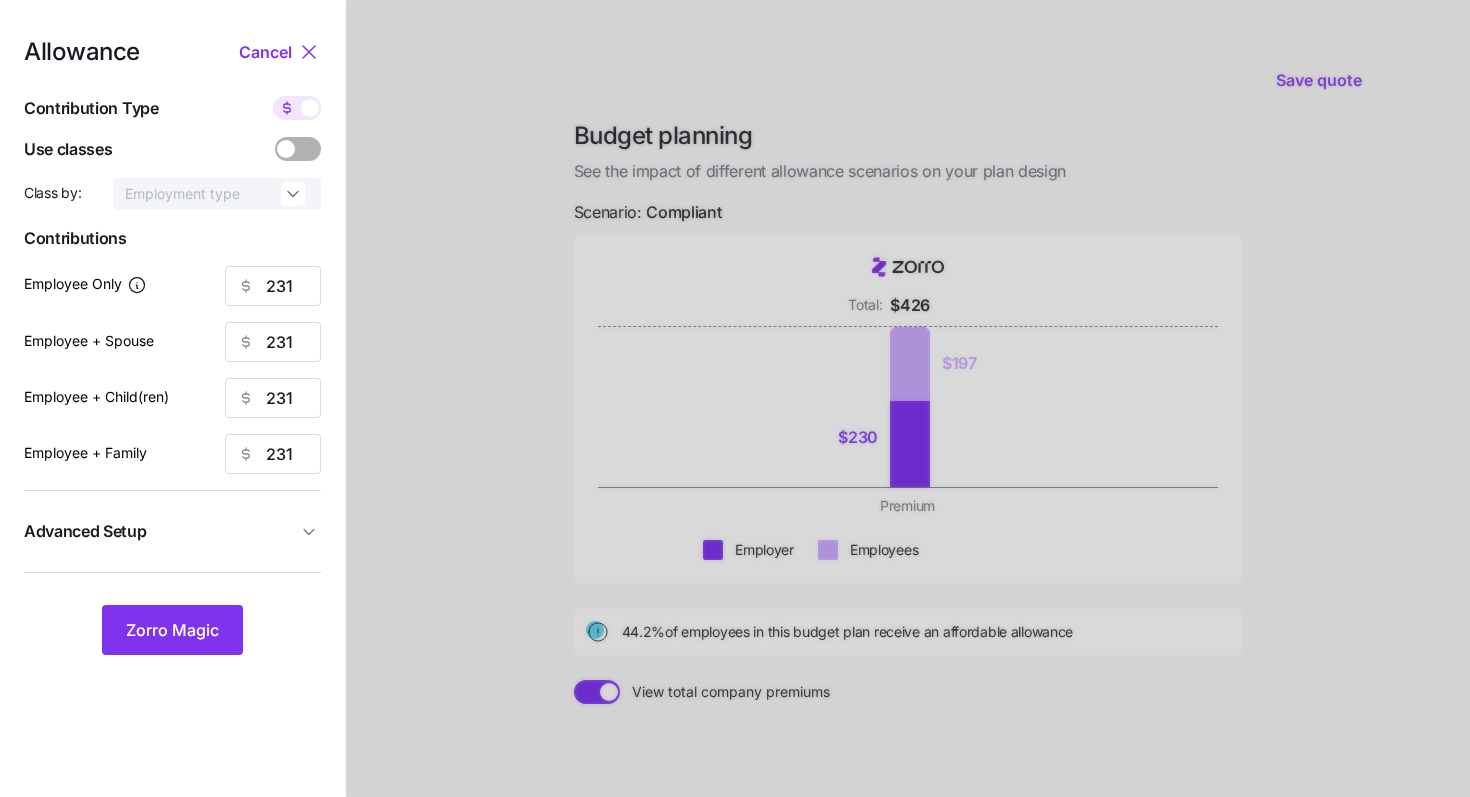 click at bounding box center (286, 149) 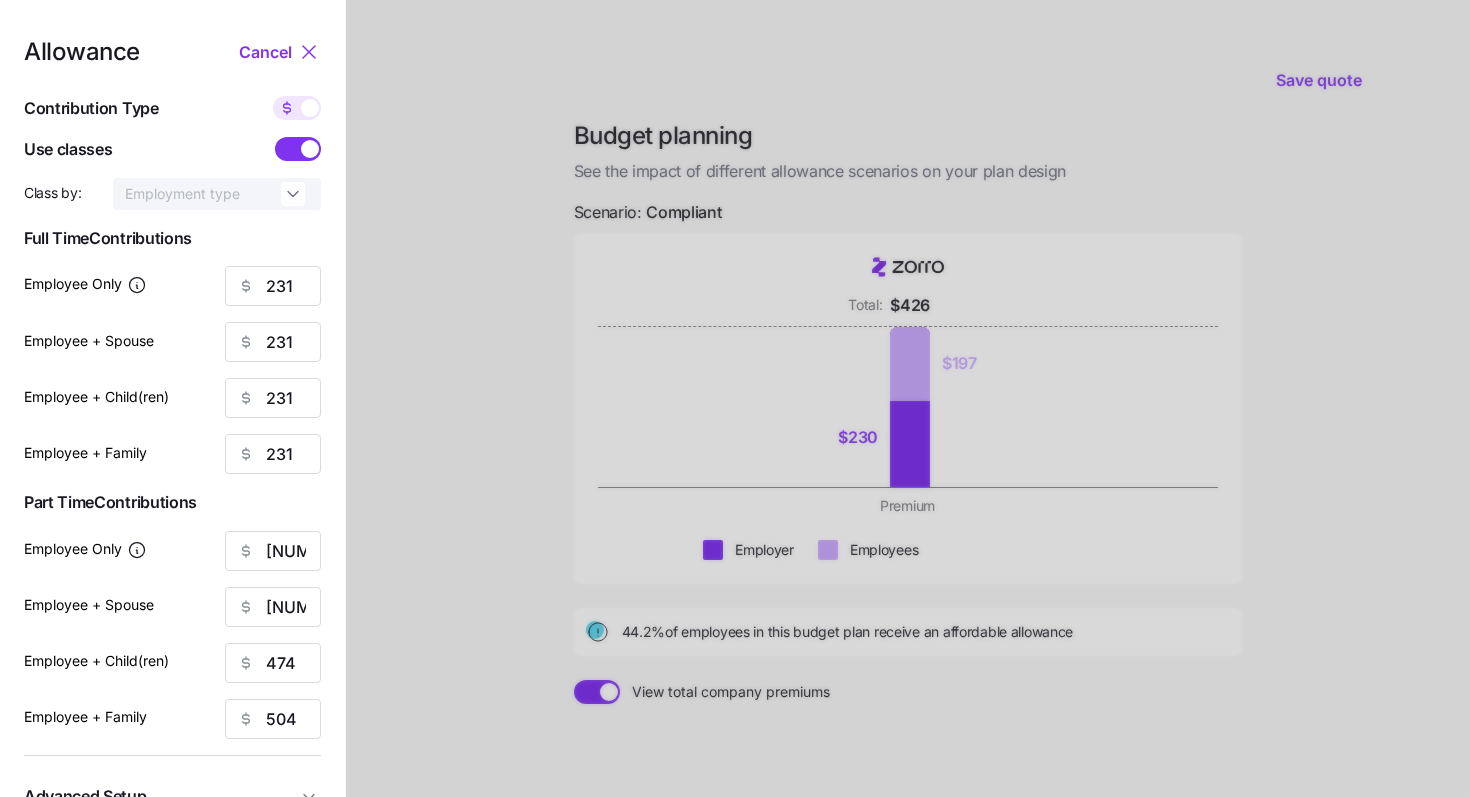 click at bounding box center [310, 149] 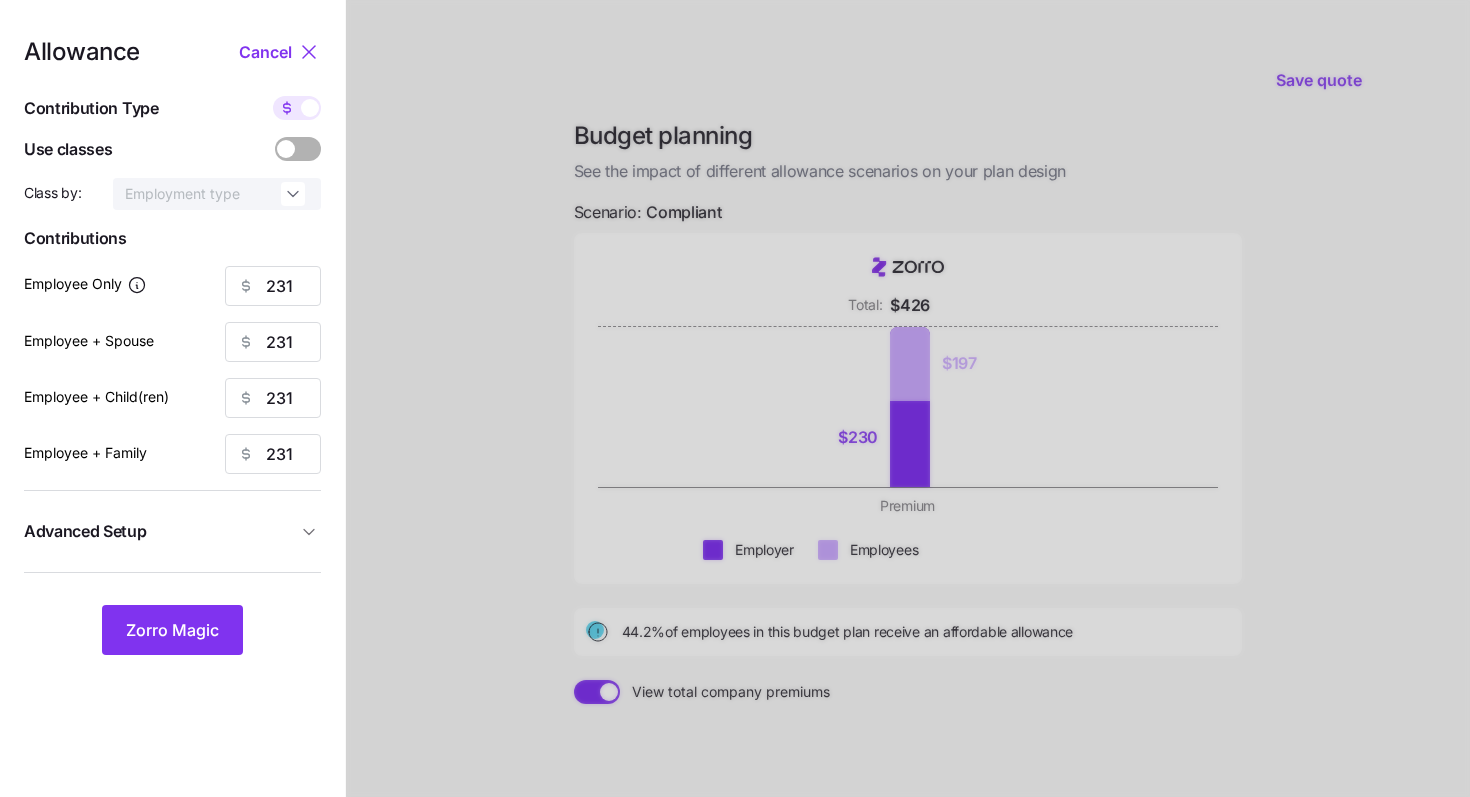 click at bounding box center (310, 108) 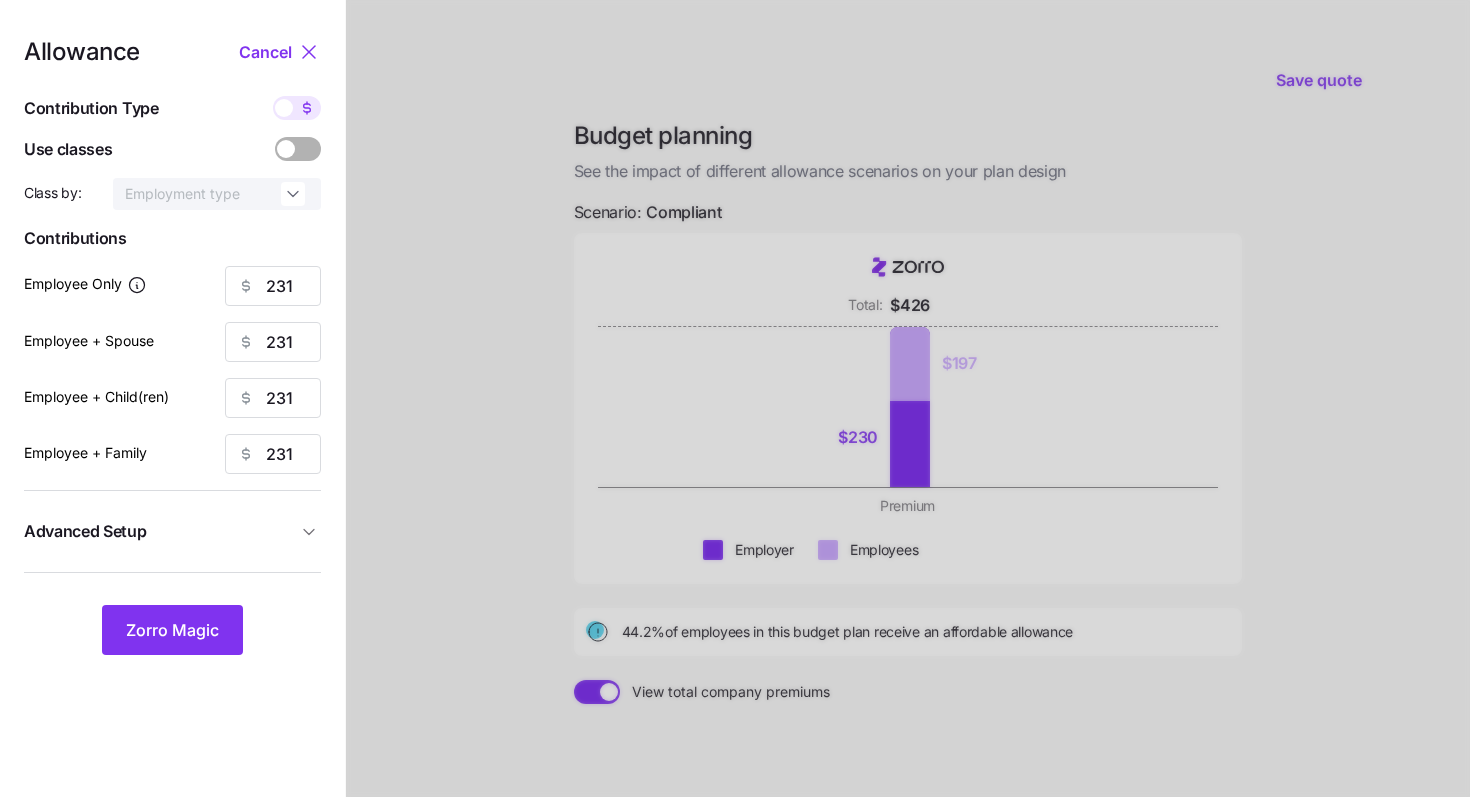 type on "52" 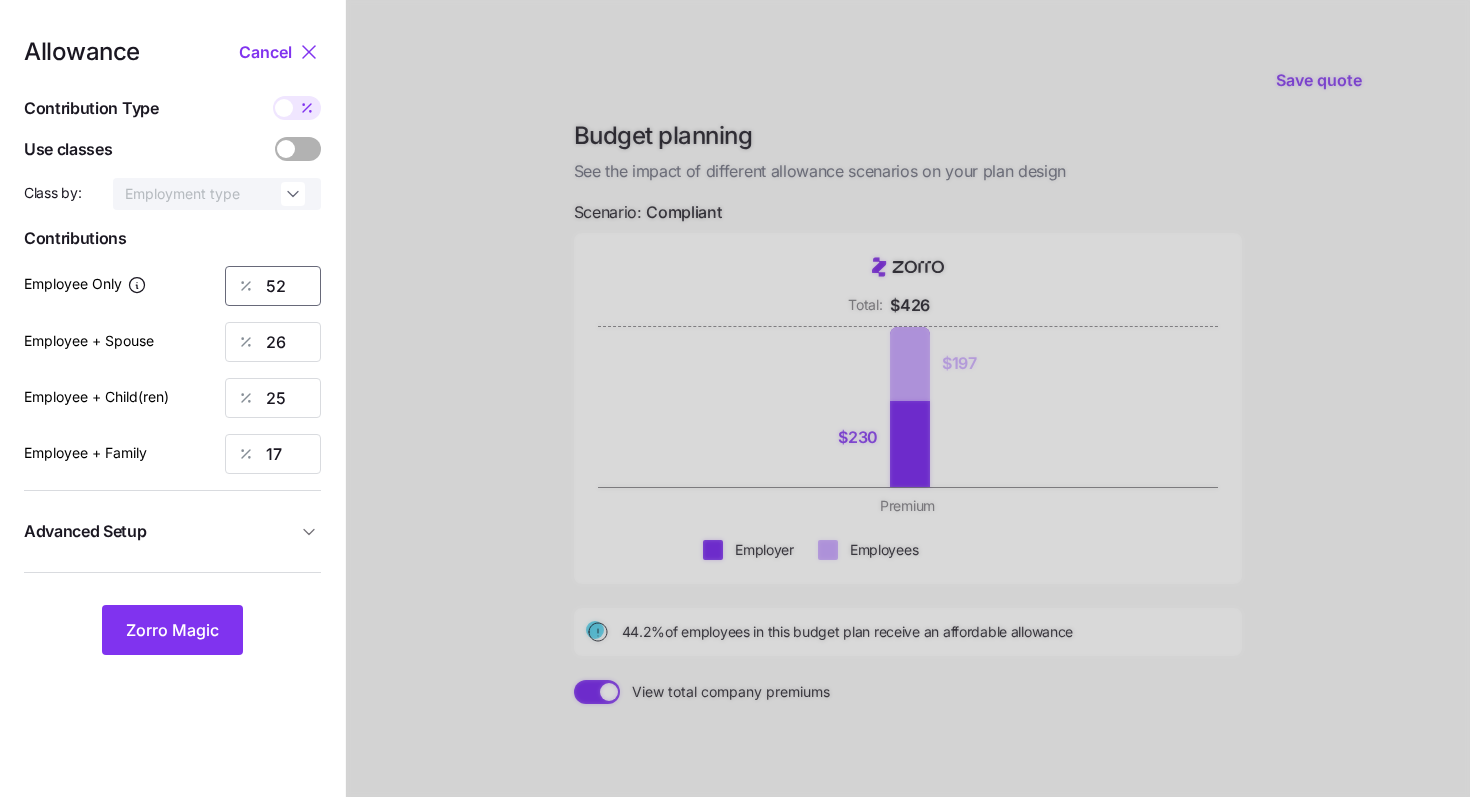 drag, startPoint x: 287, startPoint y: 290, endPoint x: 220, endPoint y: 286, distance: 67.11929 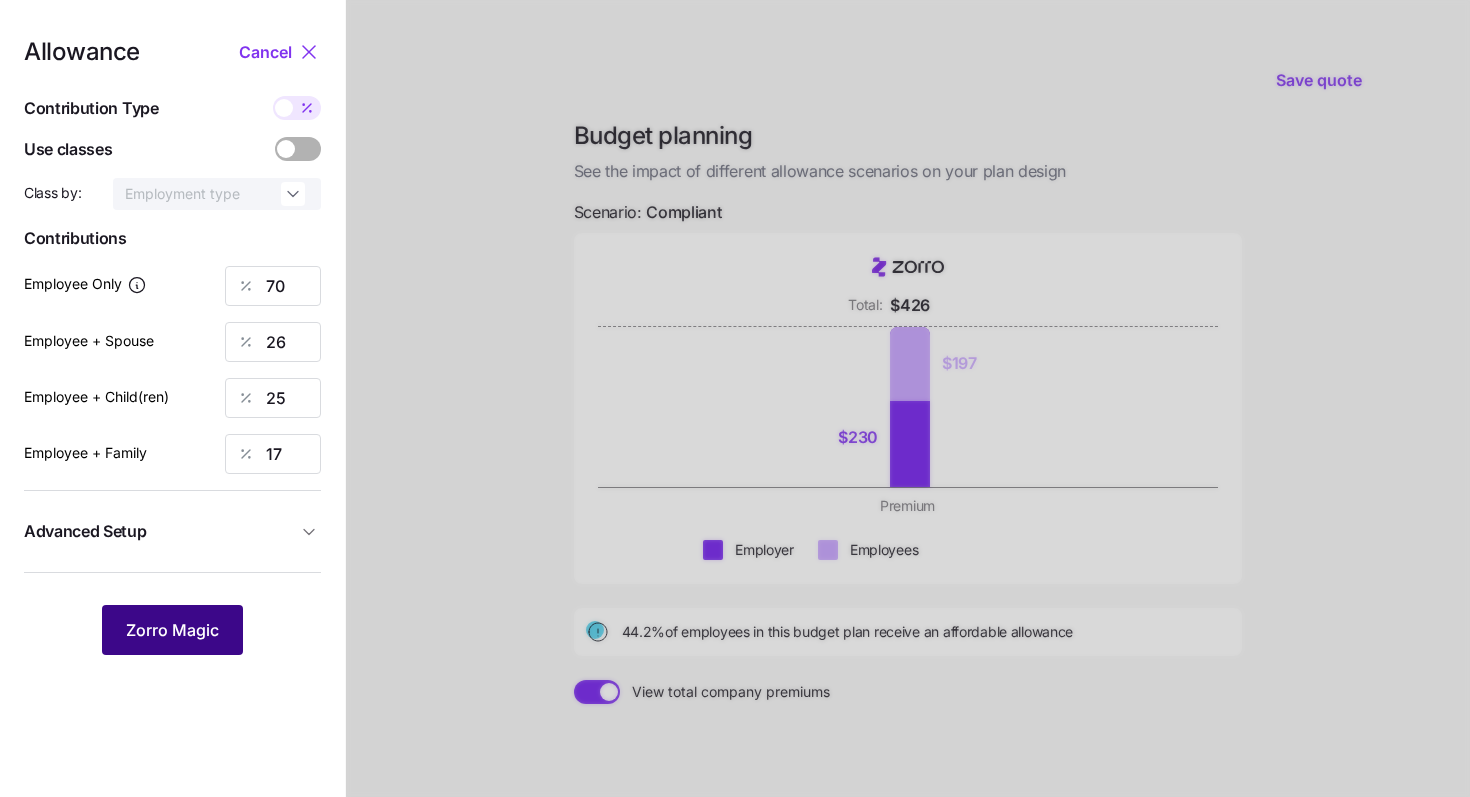 click on "Zorro Magic" at bounding box center (172, 630) 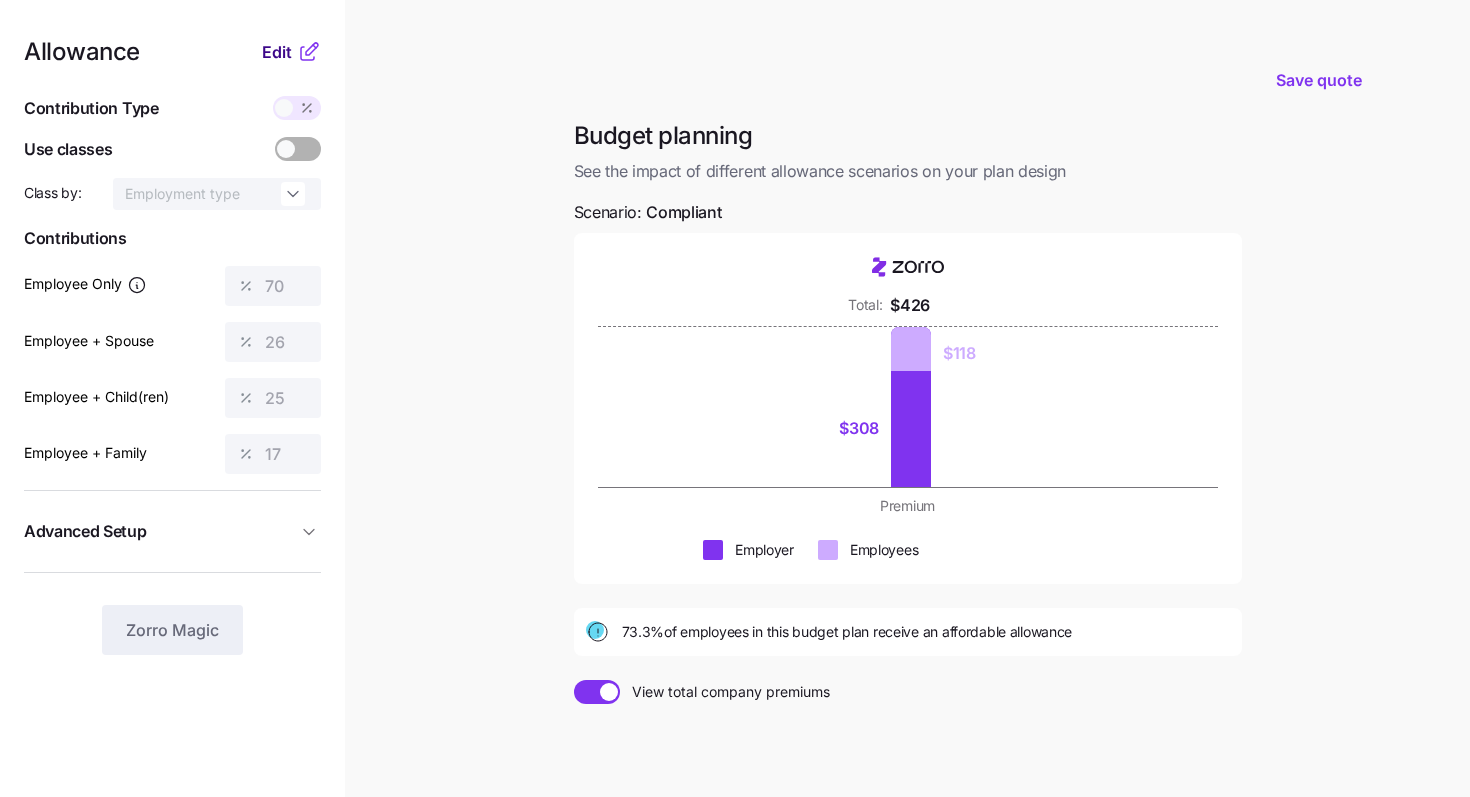 click on "Edit" at bounding box center [277, 52] 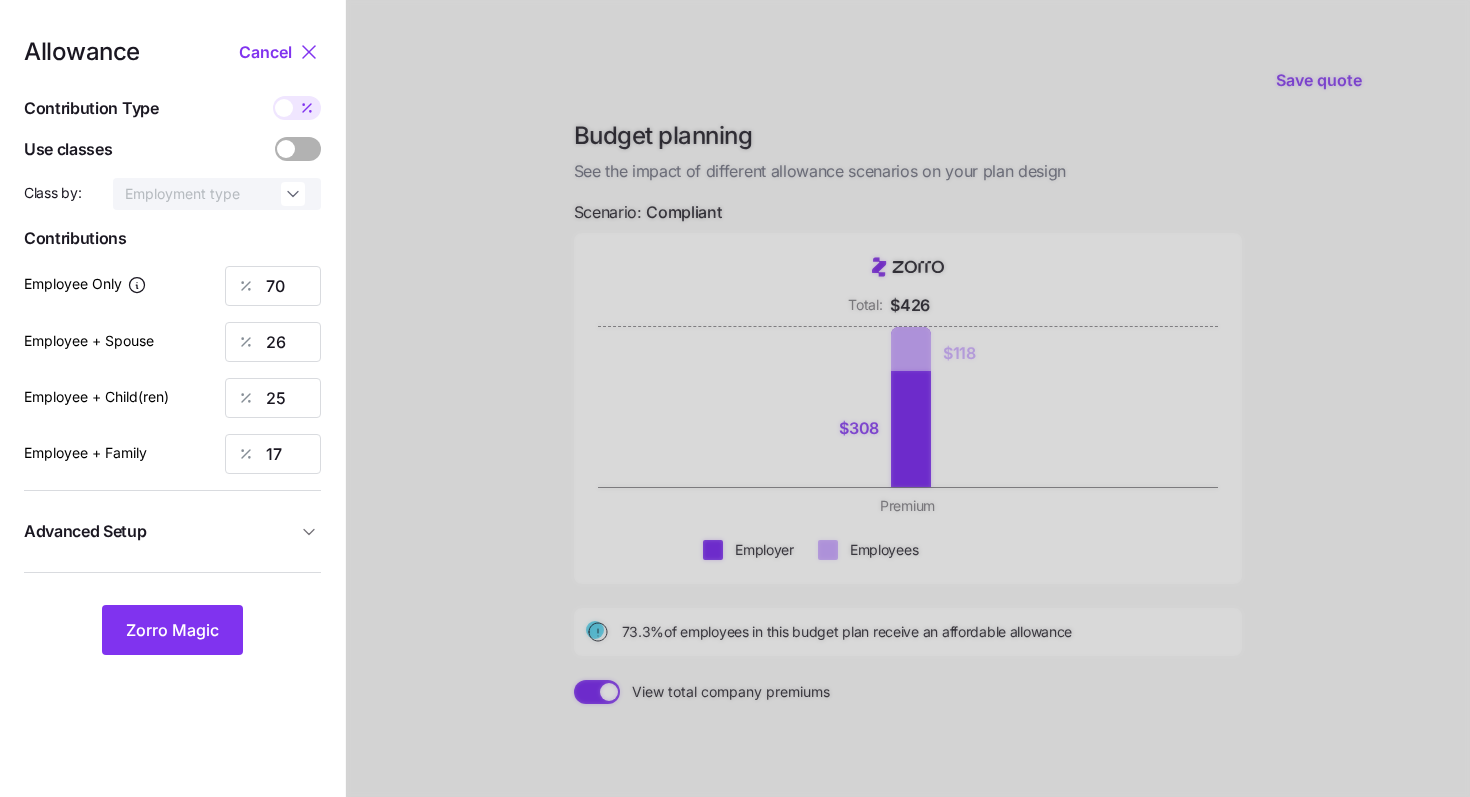 click at bounding box center (297, 108) 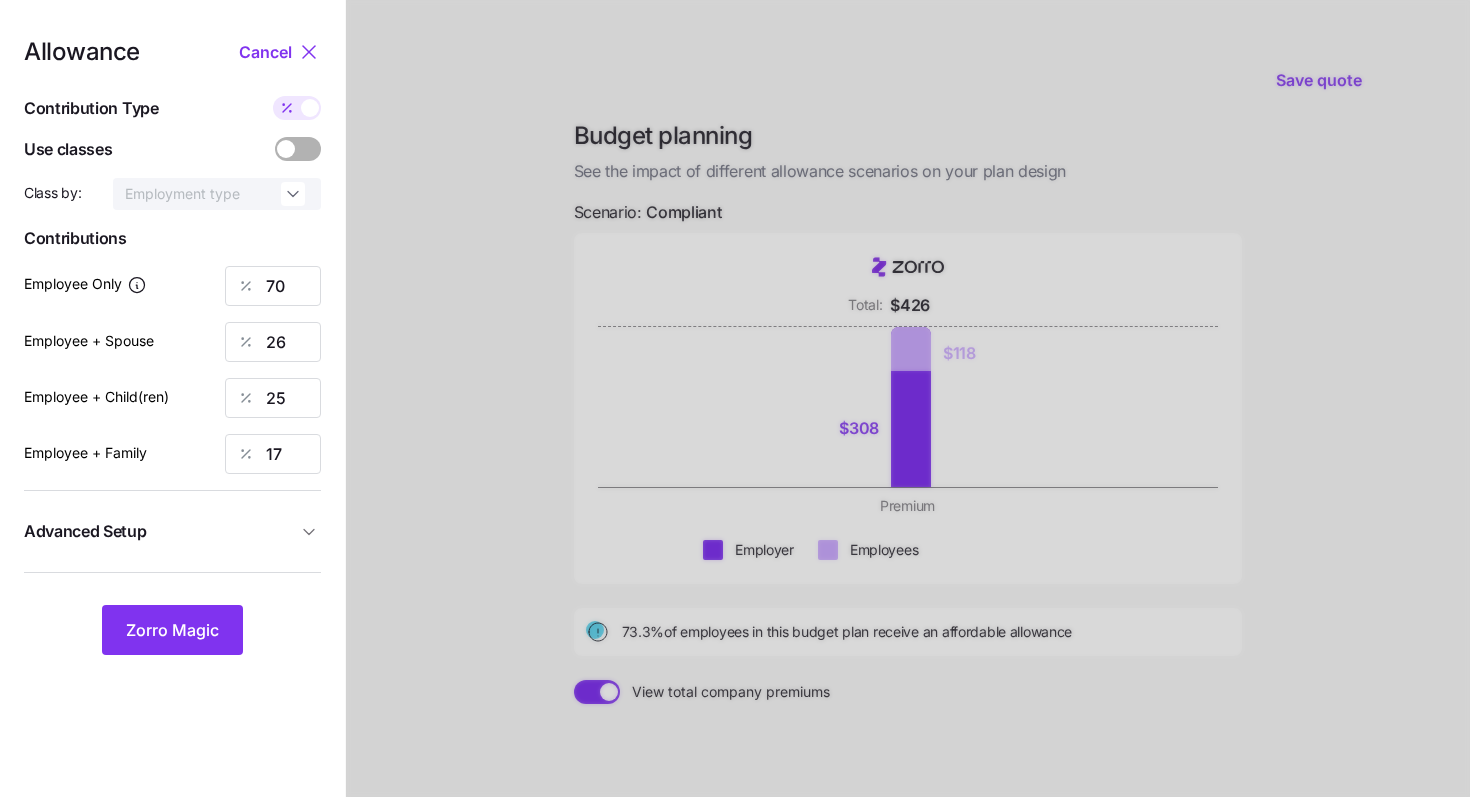 type on "312" 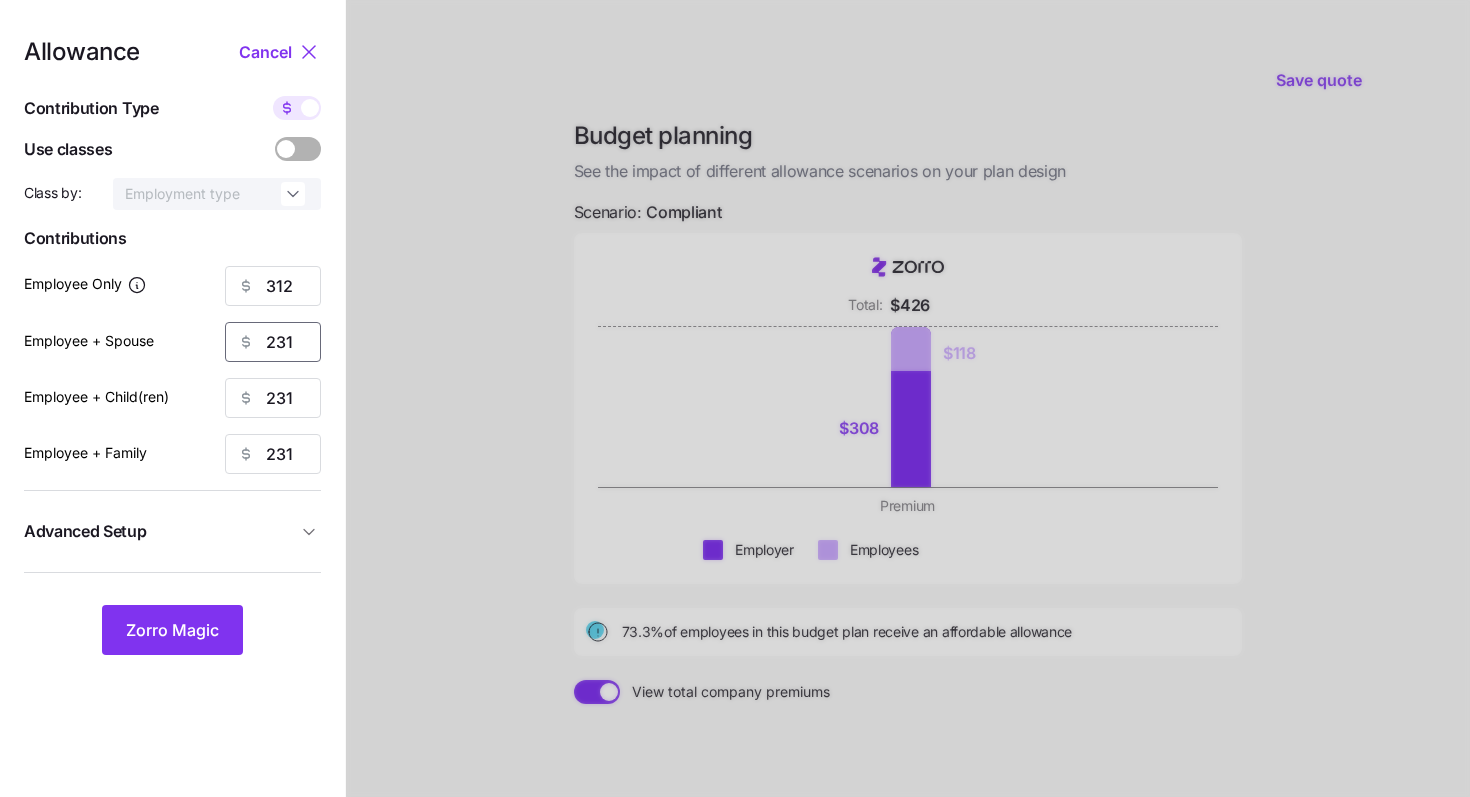 drag, startPoint x: 301, startPoint y: 339, endPoint x: 160, endPoint y: 334, distance: 141.08862 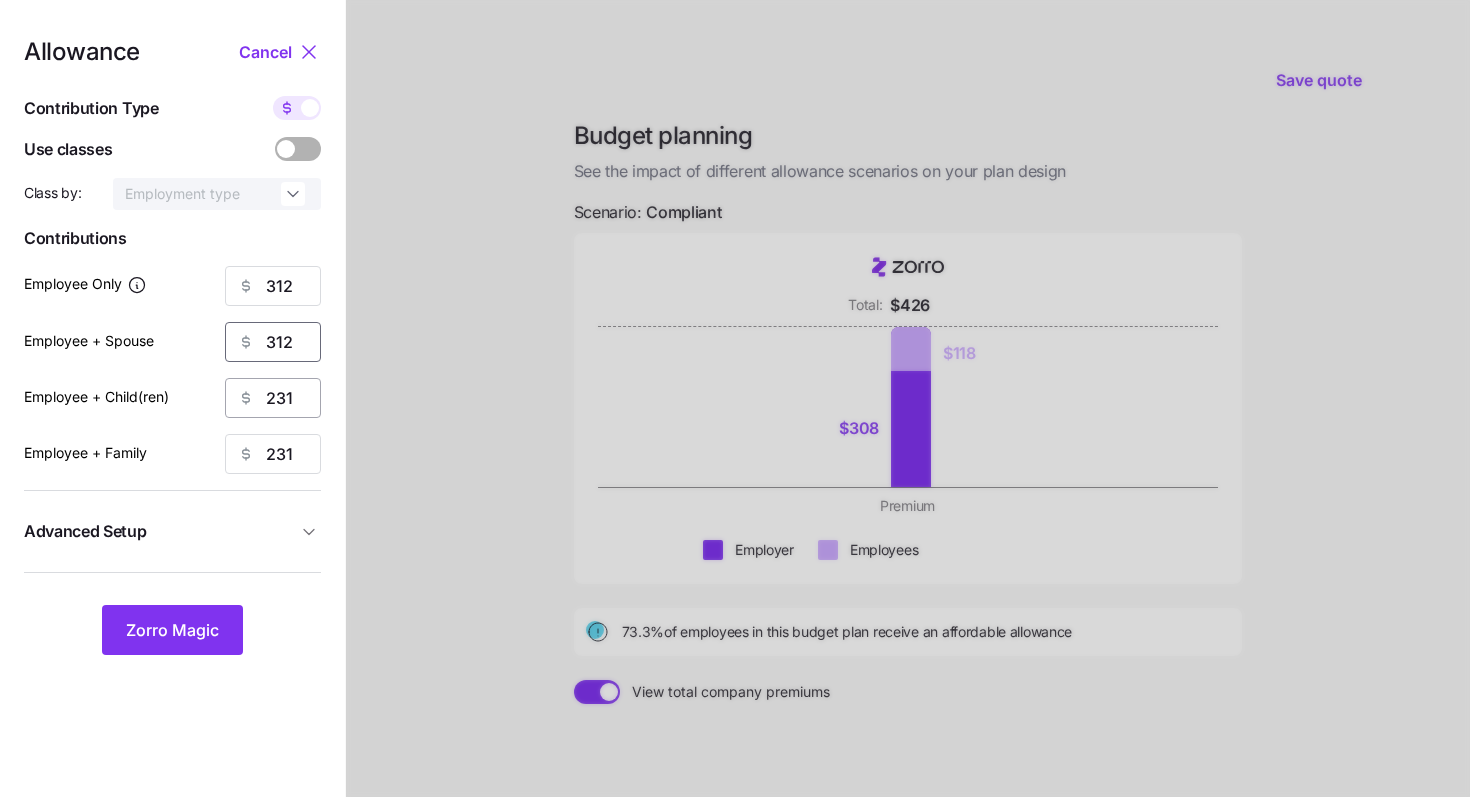 type on "312" 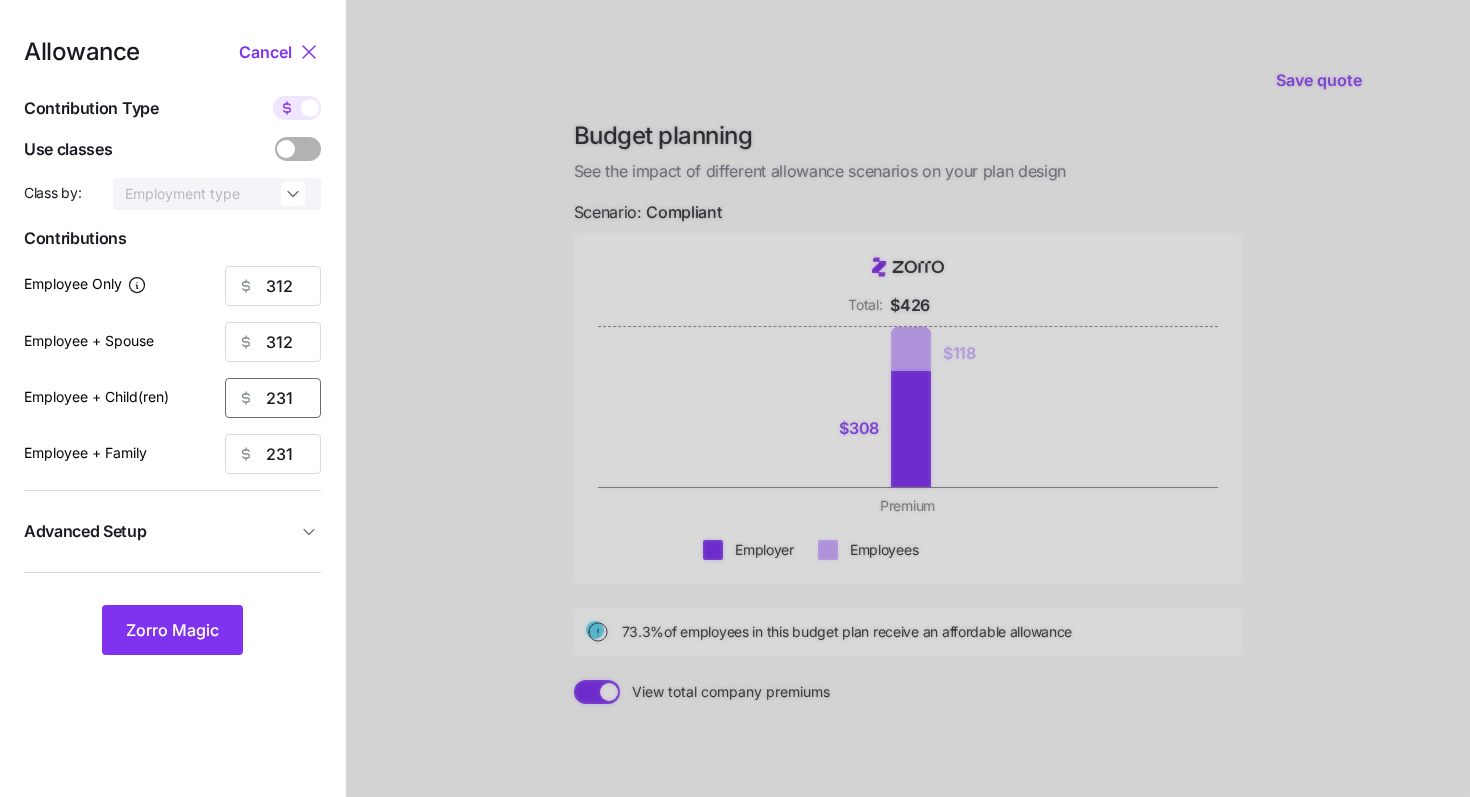drag, startPoint x: 309, startPoint y: 405, endPoint x: 124, endPoint y: 404, distance: 185.0027 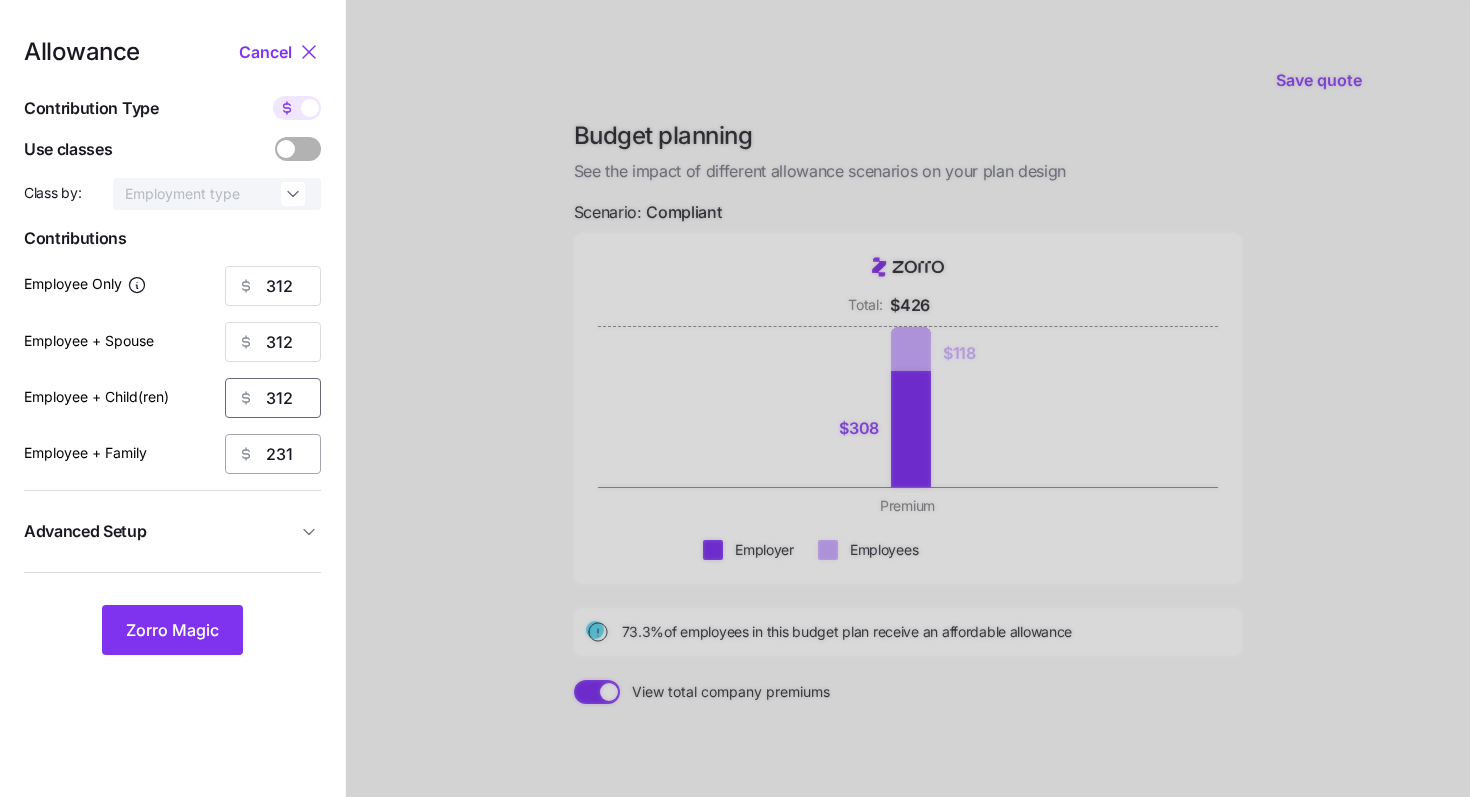 type on "312" 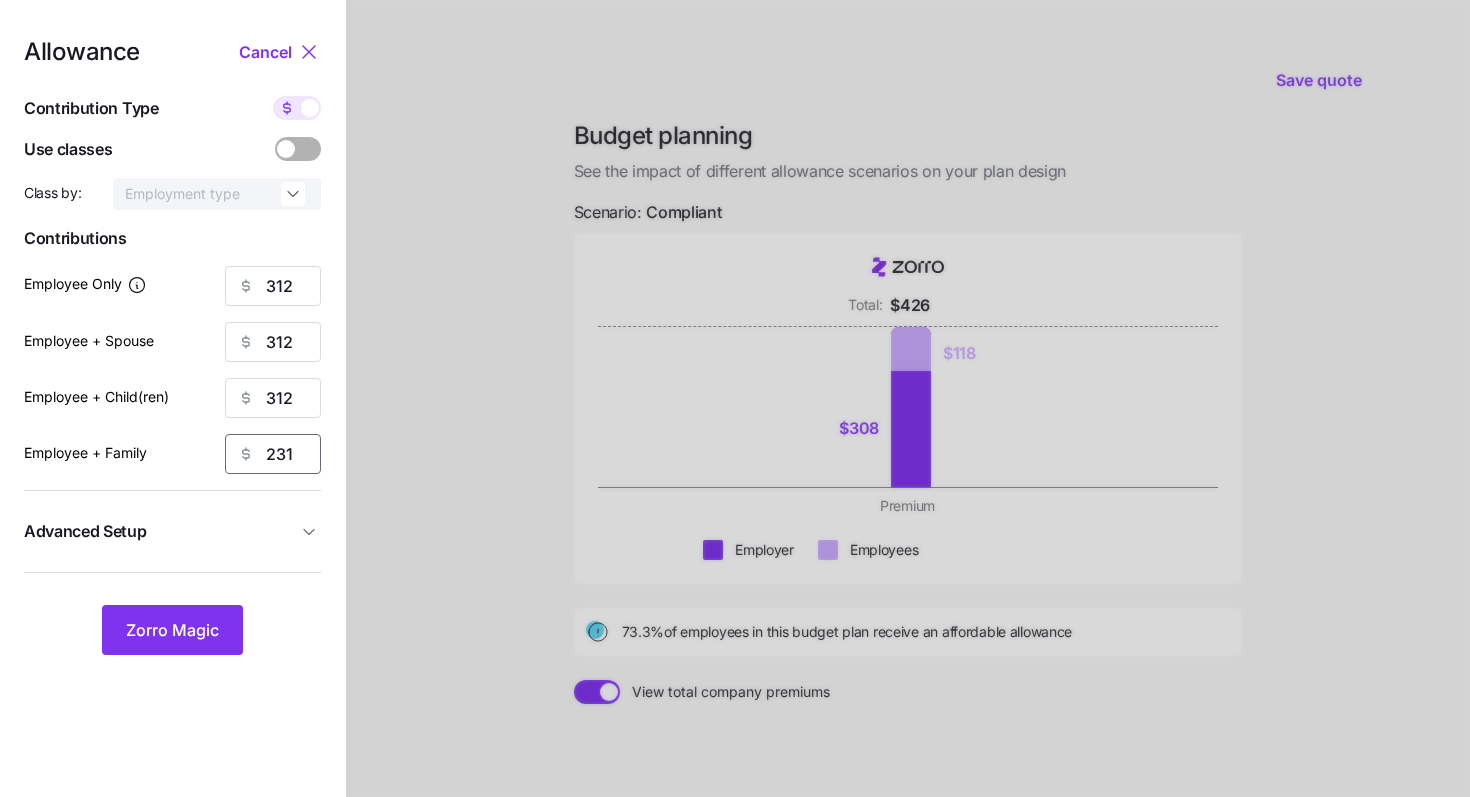 drag, startPoint x: 293, startPoint y: 458, endPoint x: 211, endPoint y: 456, distance: 82.02438 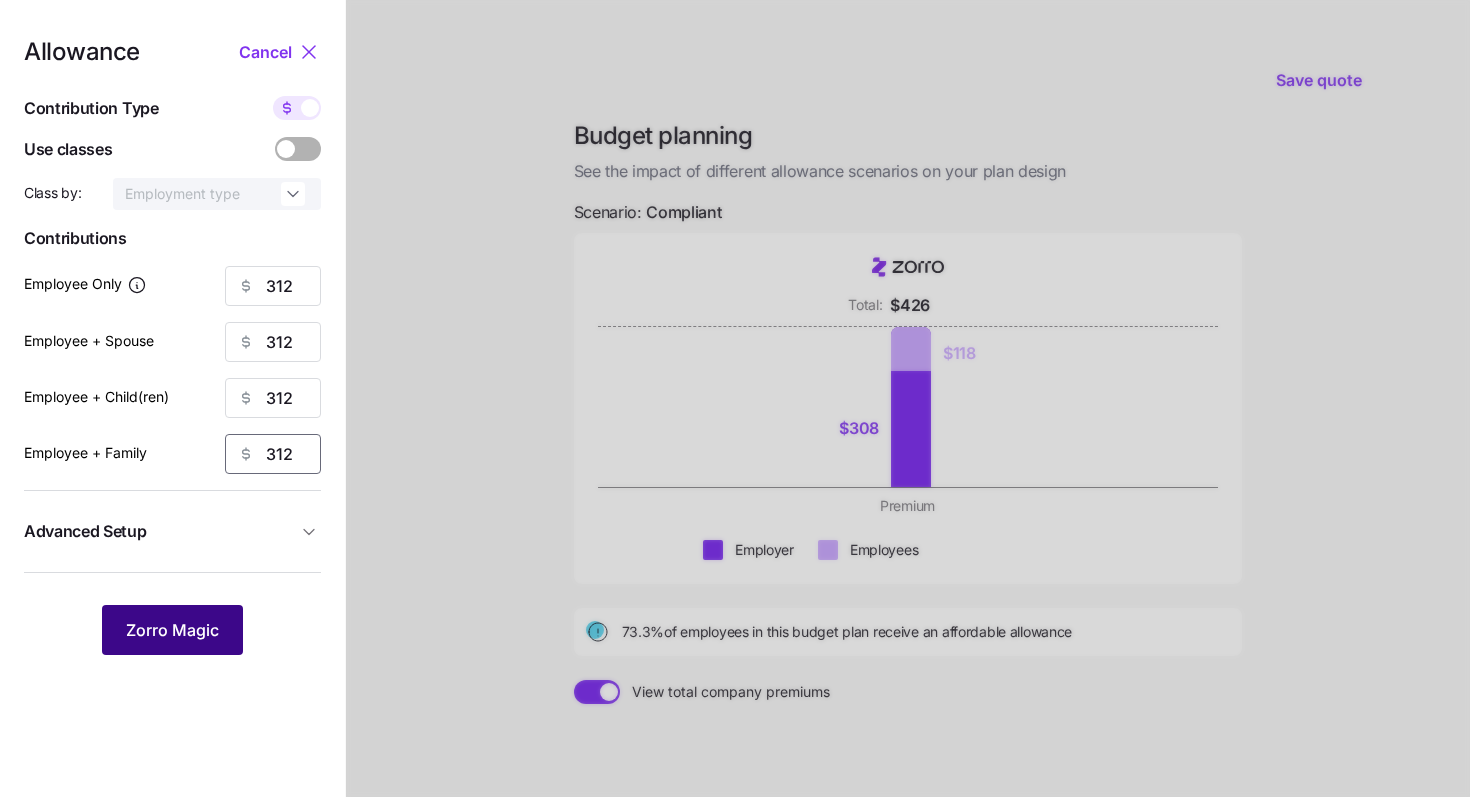 type on "312" 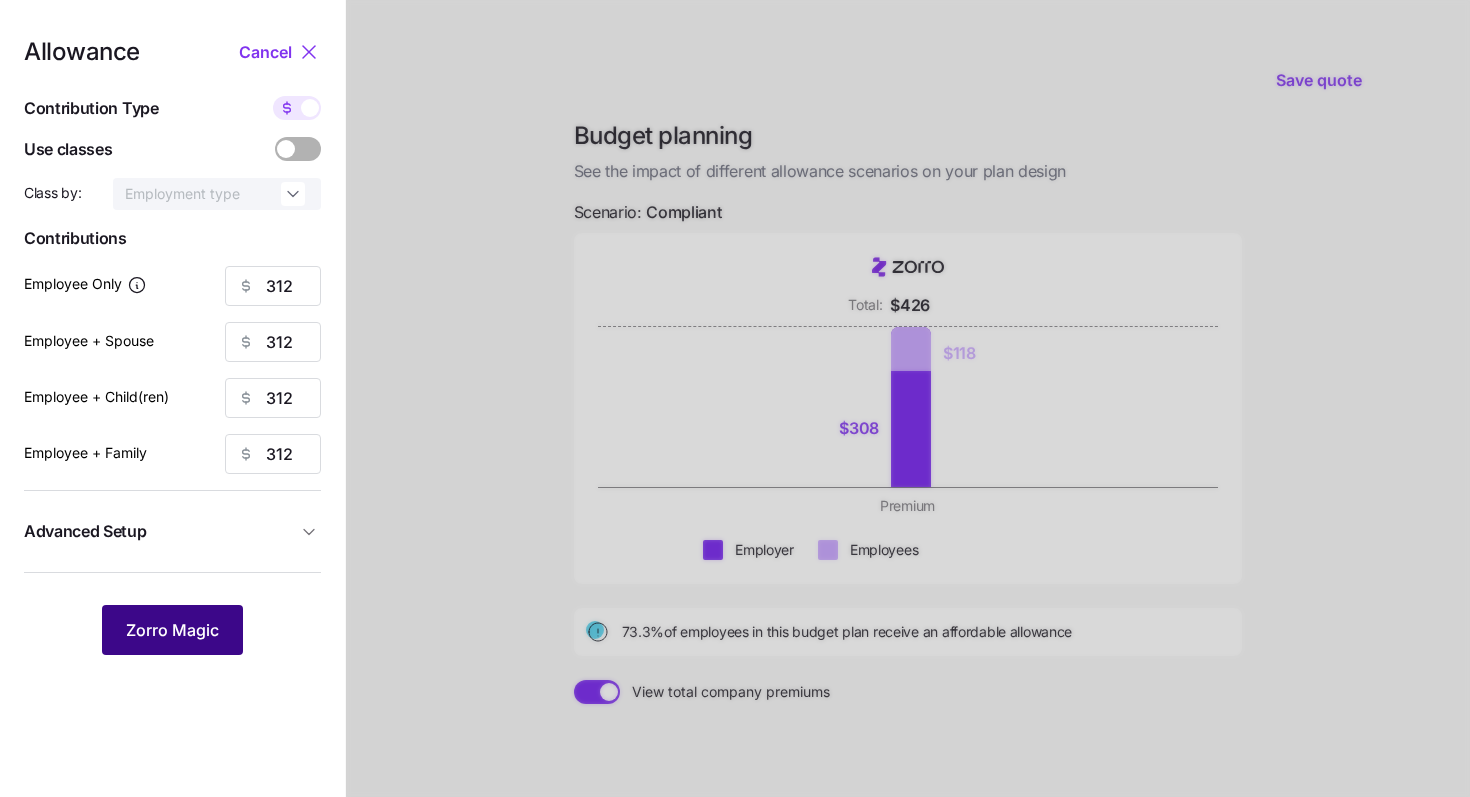 click on "Zorro Magic" at bounding box center (172, 630) 